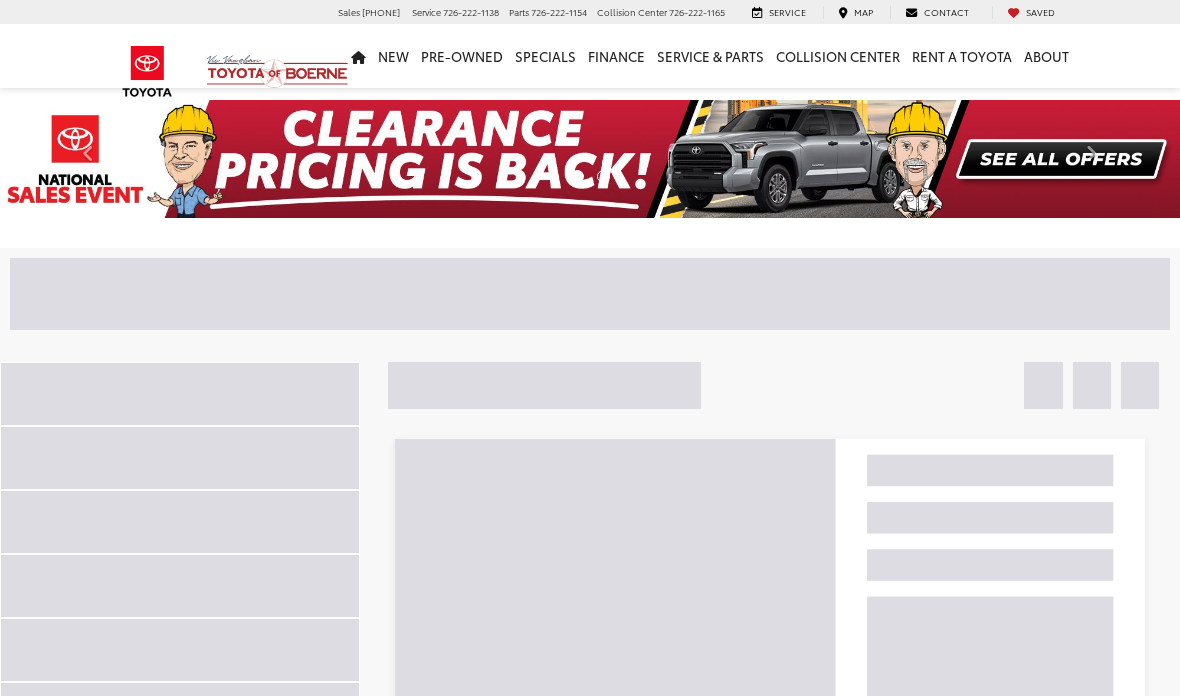 scroll, scrollTop: 0, scrollLeft: 0, axis: both 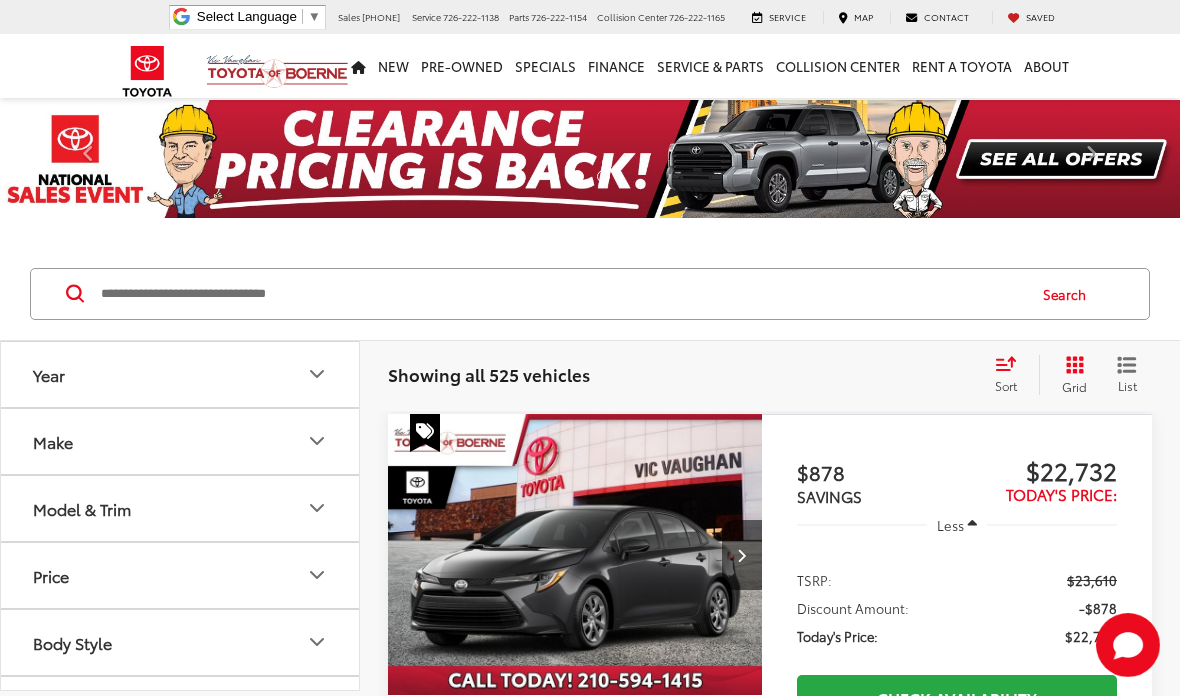 click at bounding box center (561, 294) 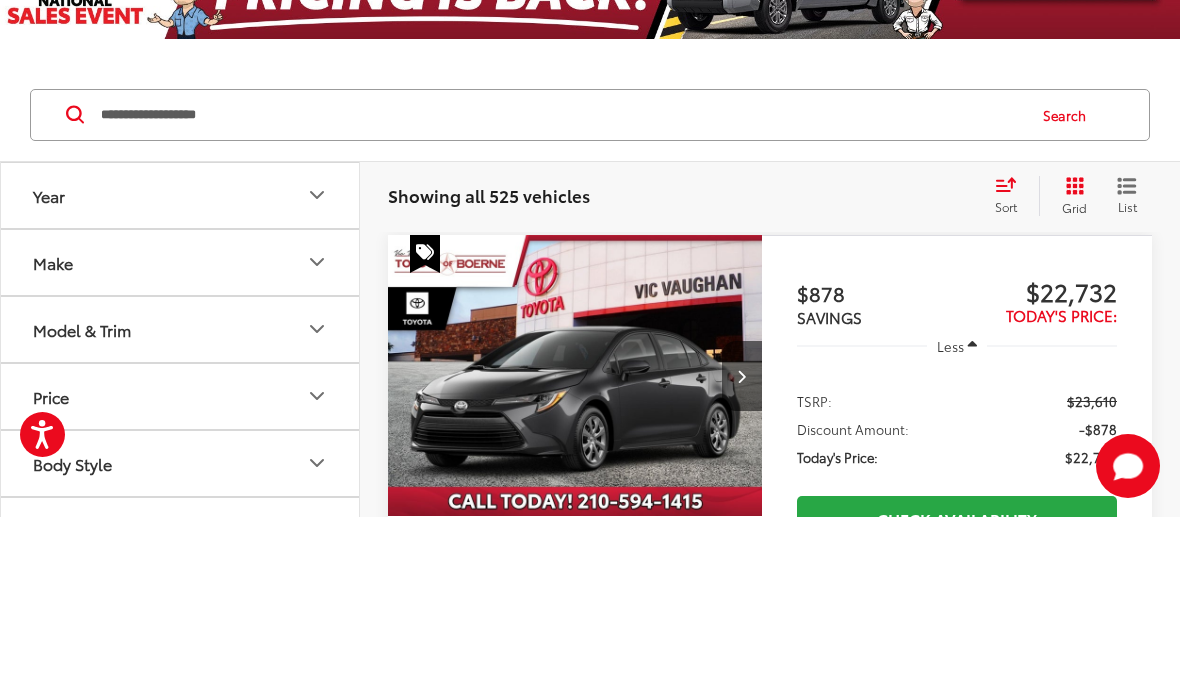 type on "**********" 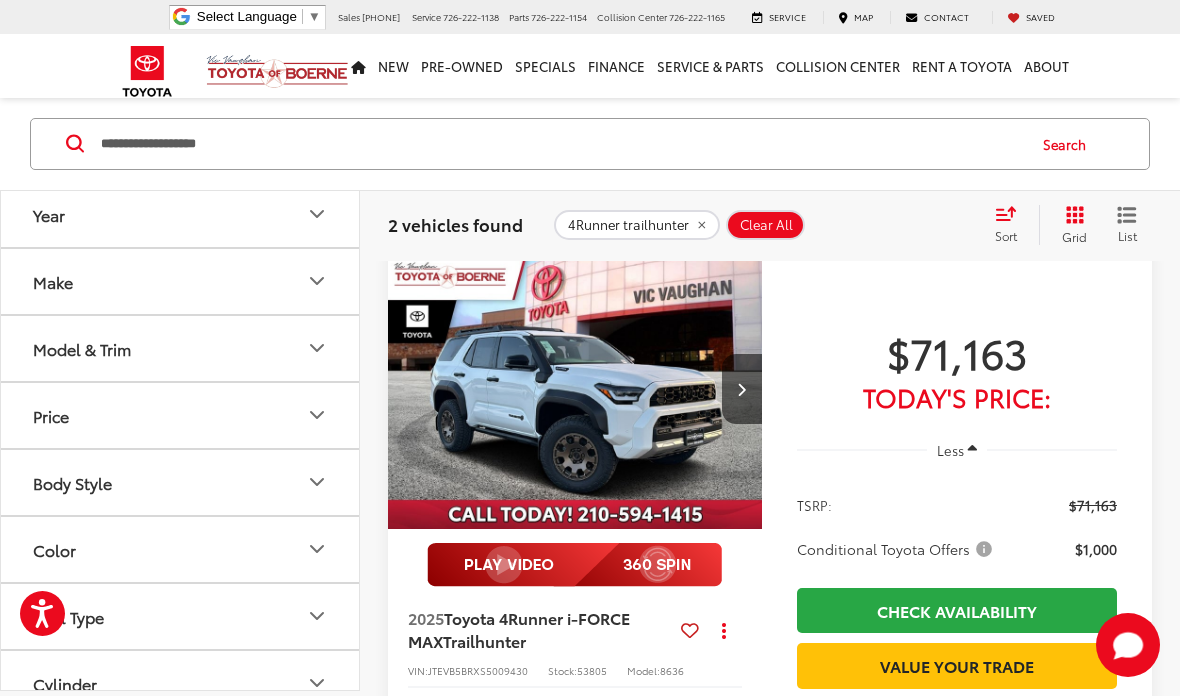 scroll, scrollTop: 162, scrollLeft: 0, axis: vertical 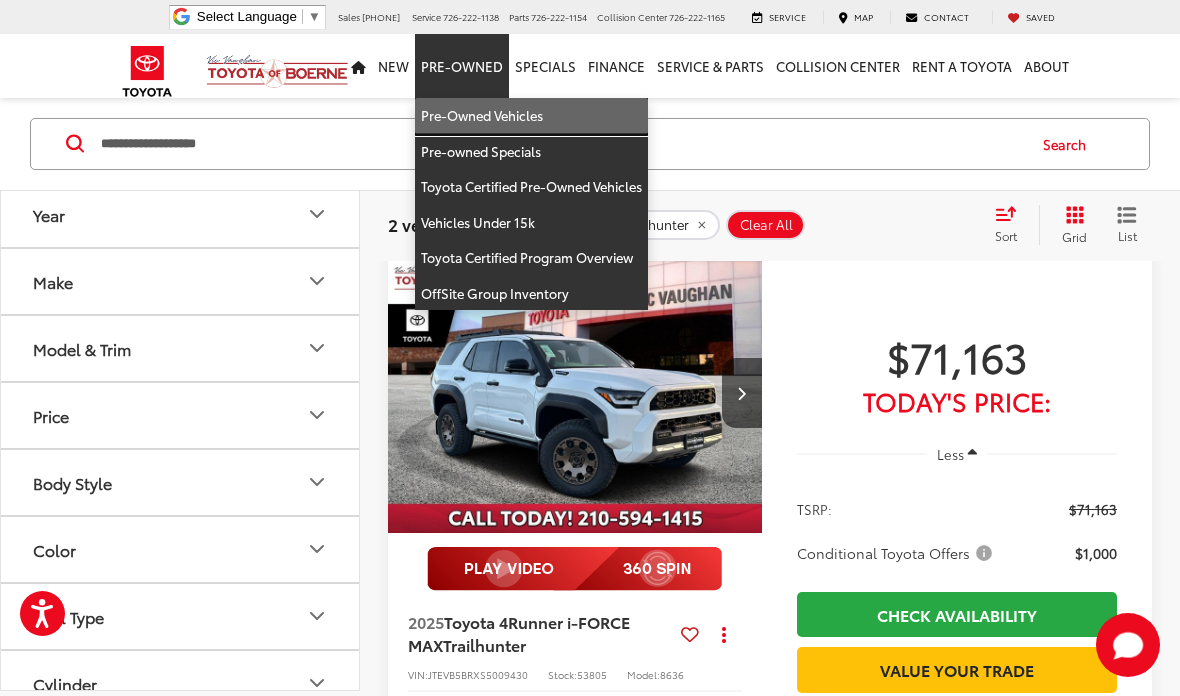 click on "Pre-Owned Vehicles" at bounding box center (531, 116) 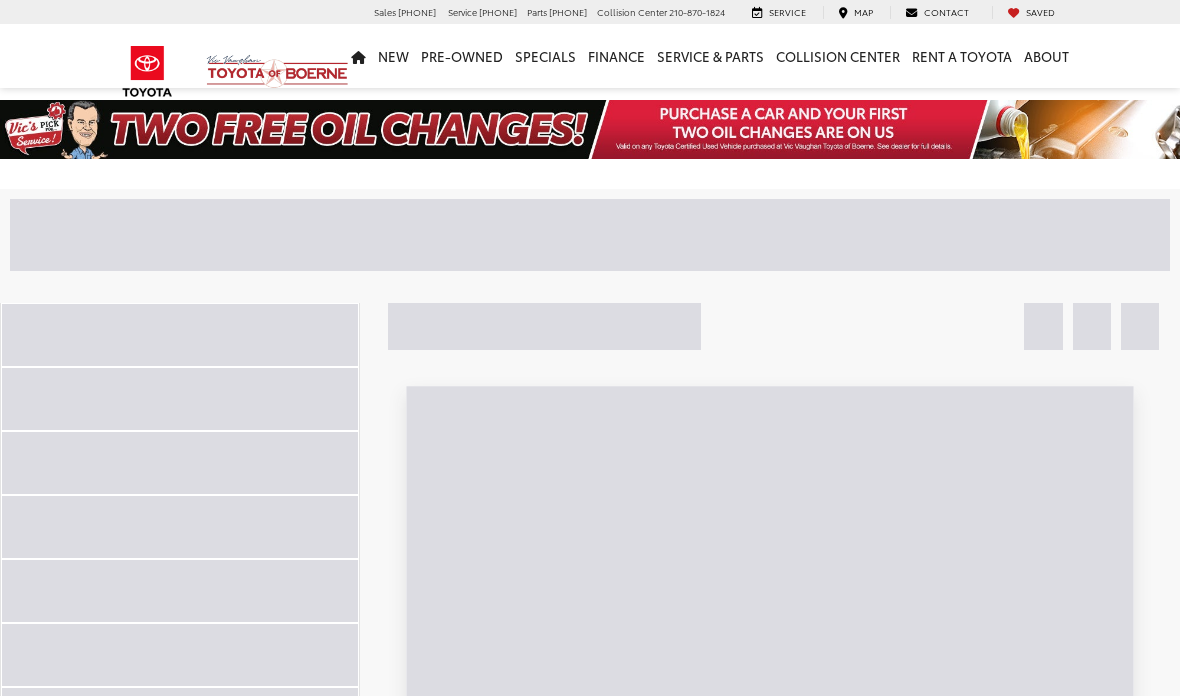 scroll, scrollTop: 0, scrollLeft: 0, axis: both 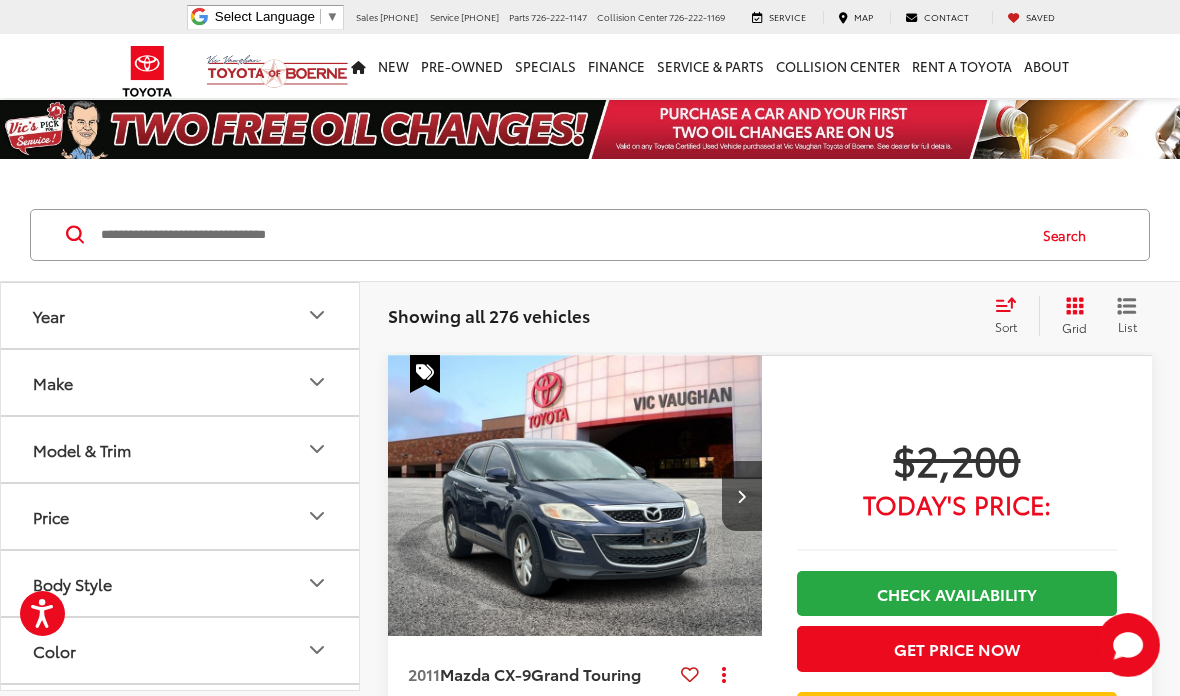 click at bounding box center [561, 235] 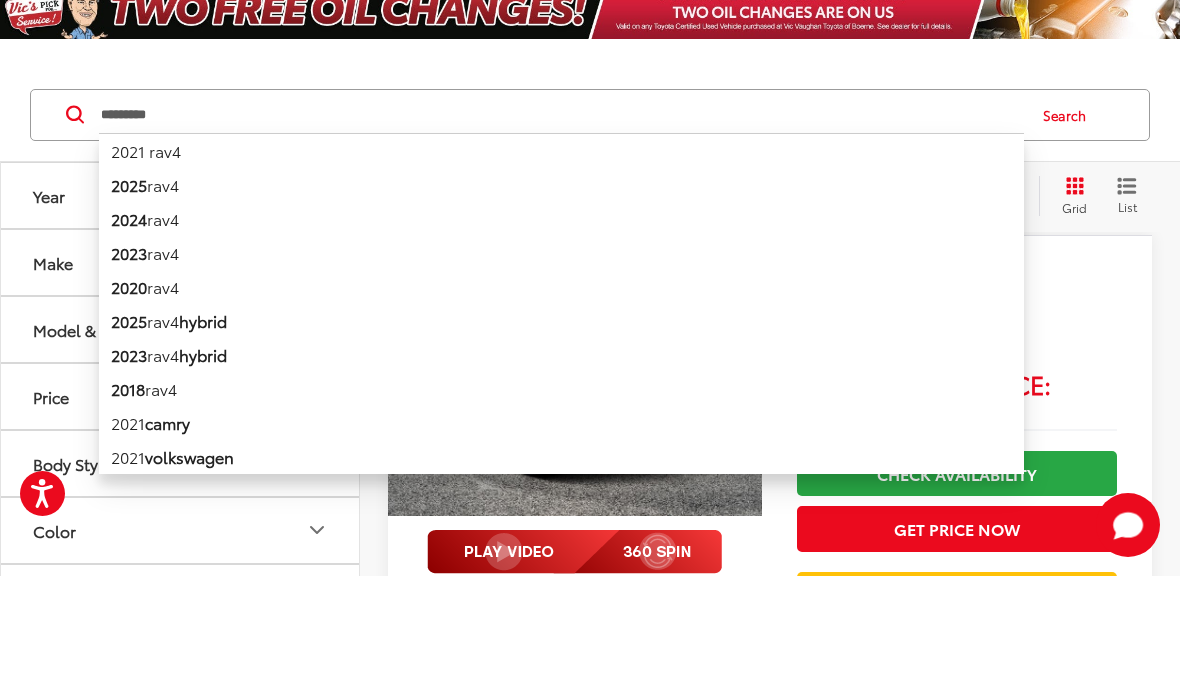 click on "Search" at bounding box center (1069, 235) 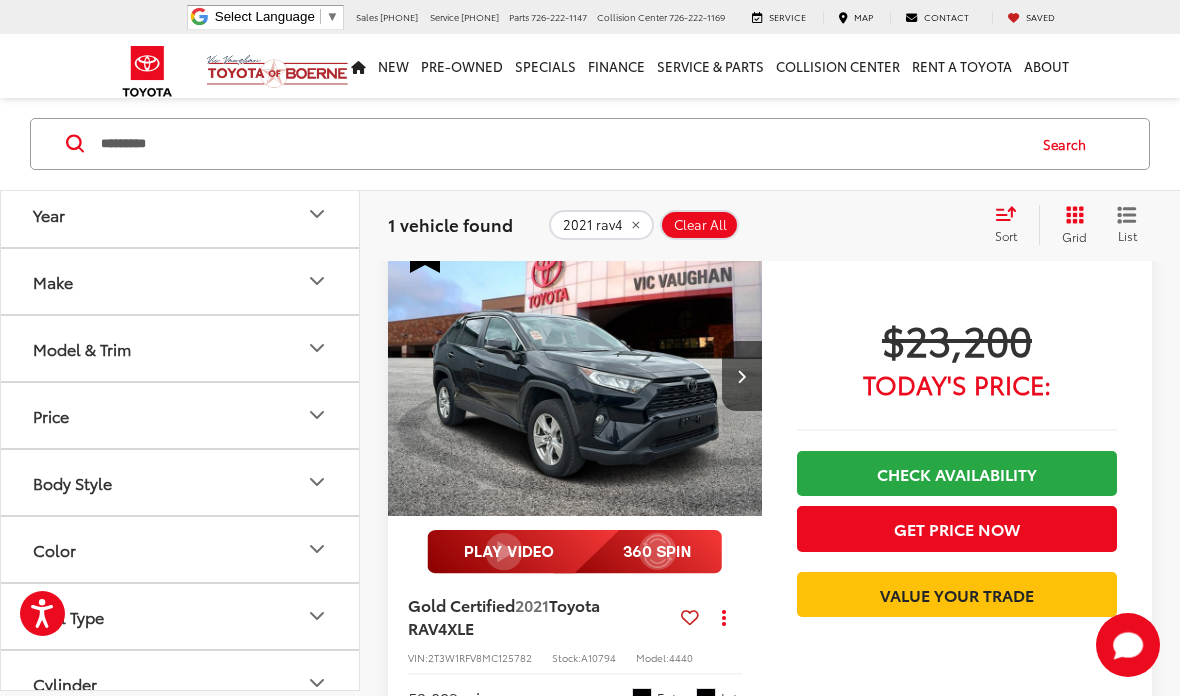 scroll, scrollTop: 117, scrollLeft: 0, axis: vertical 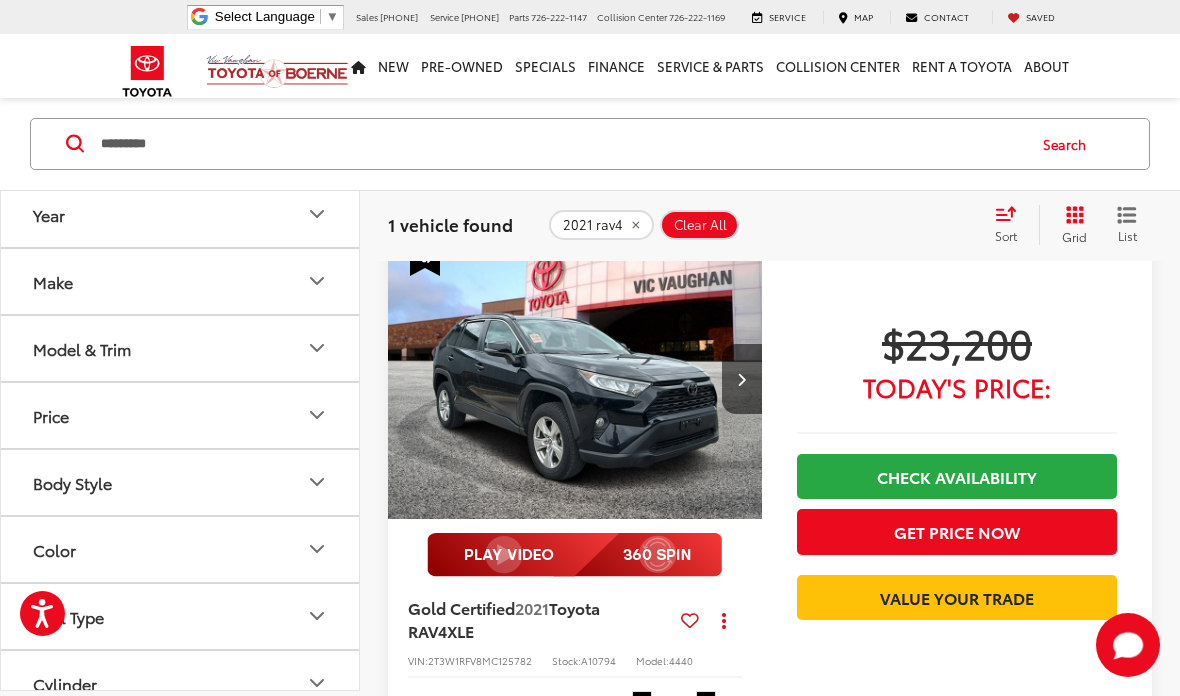 click on "*********" at bounding box center (561, 144) 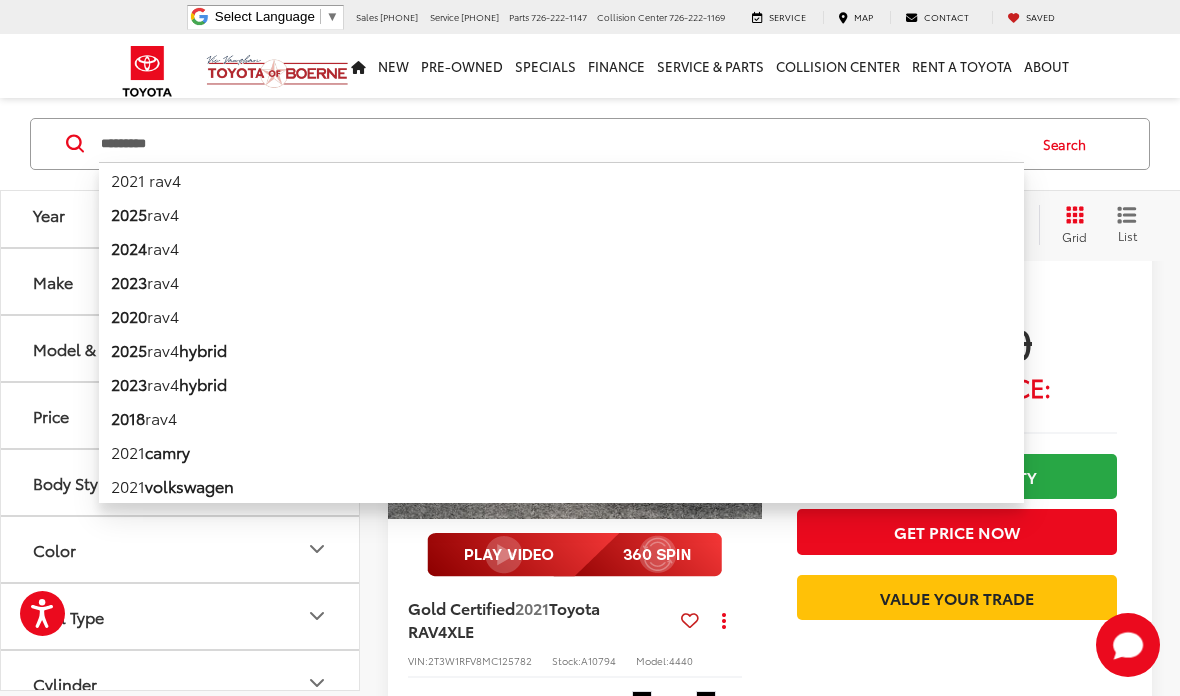 scroll, scrollTop: 116, scrollLeft: 0, axis: vertical 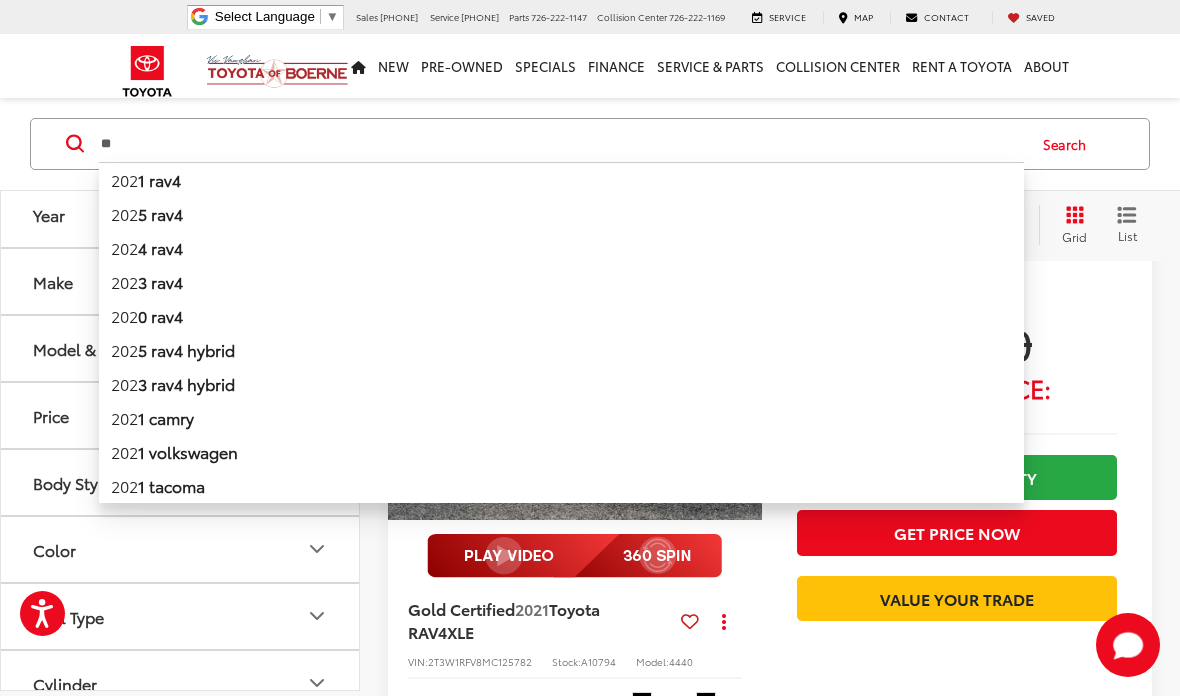 type on "*" 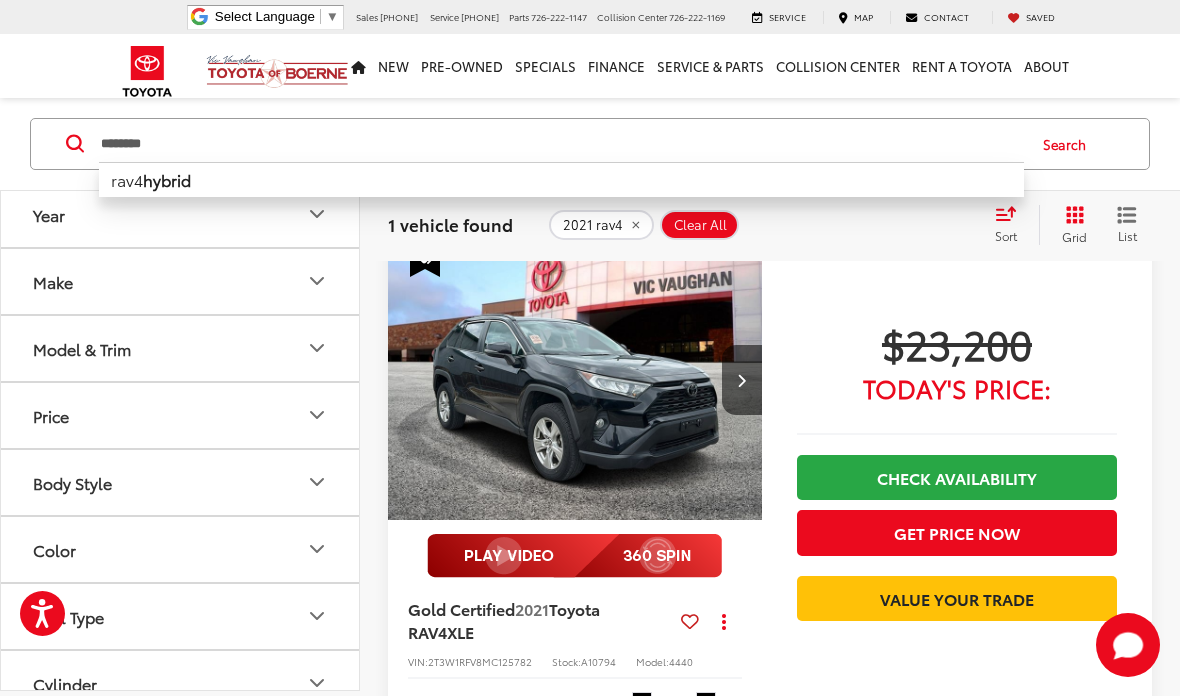 type on "********" 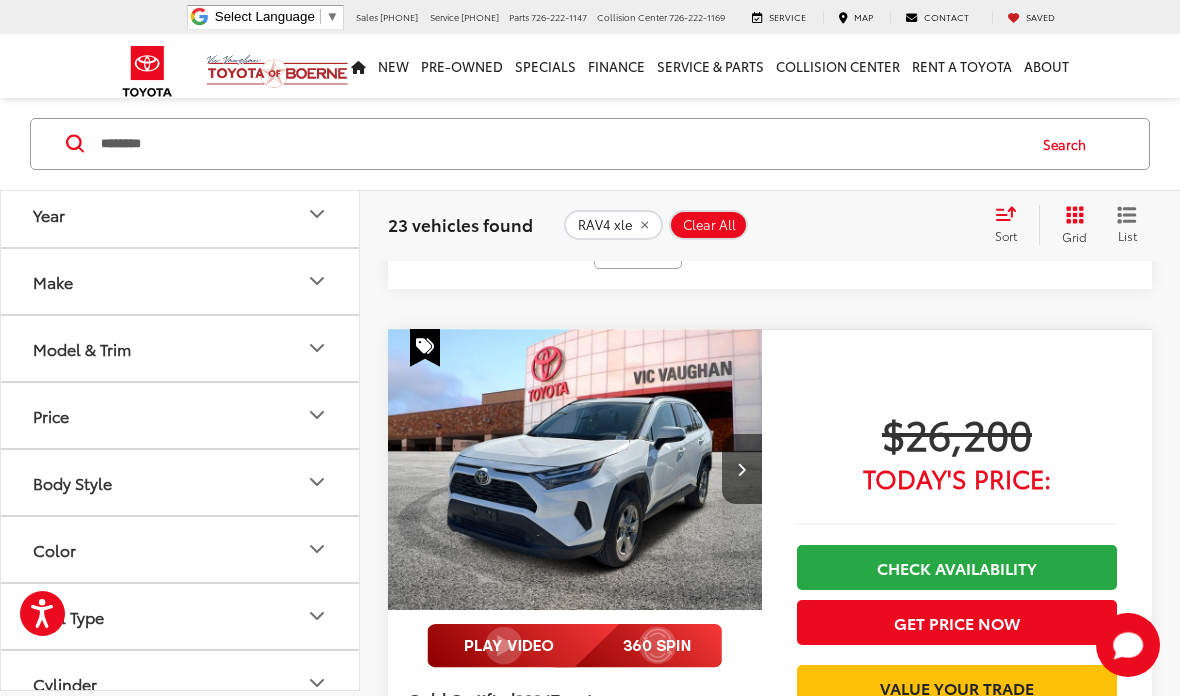 scroll, scrollTop: 3291, scrollLeft: 0, axis: vertical 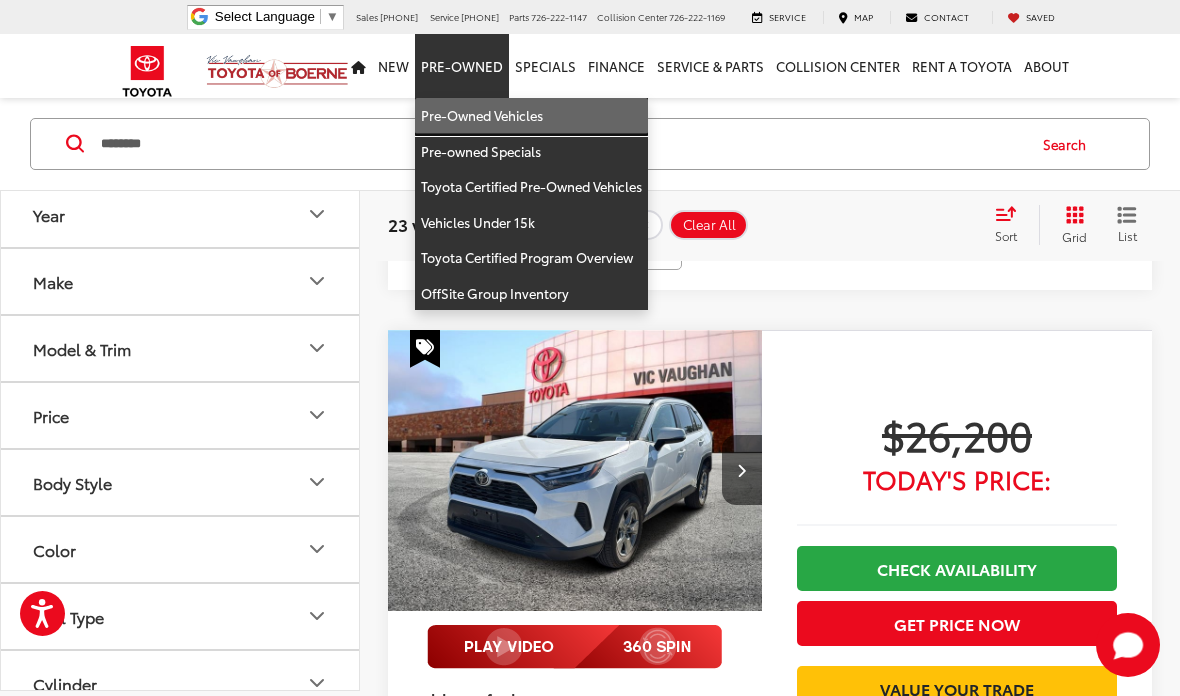 click on "Pre-Owned Vehicles" at bounding box center [531, 116] 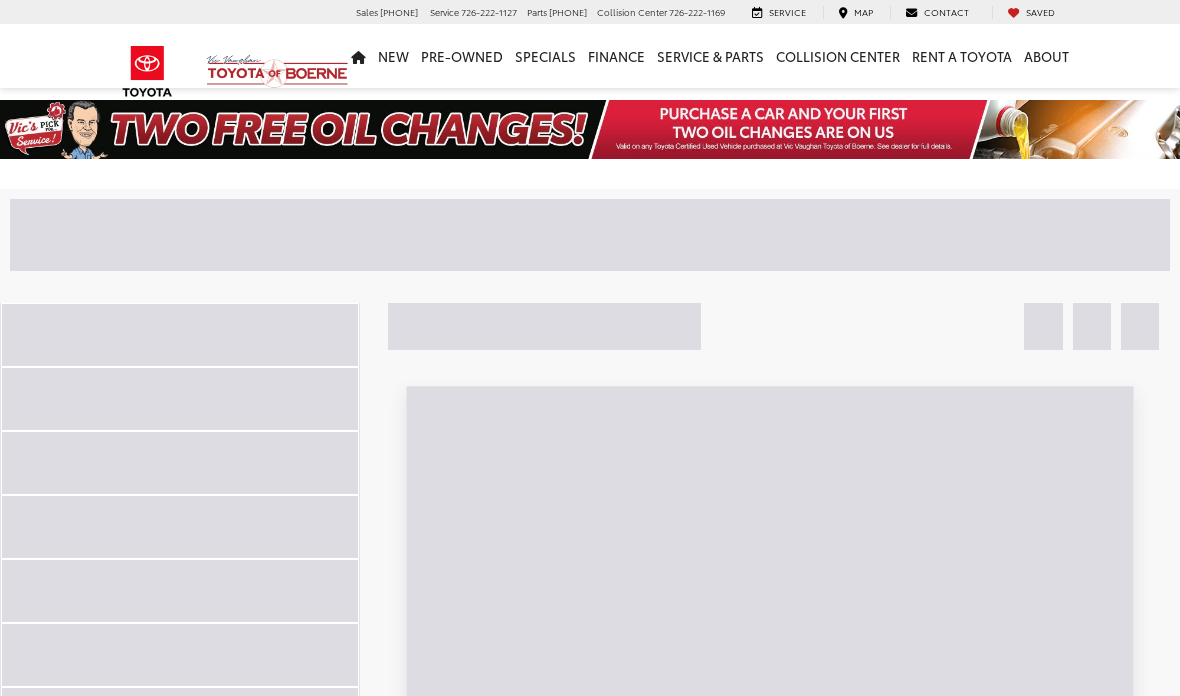 scroll, scrollTop: 0, scrollLeft: 0, axis: both 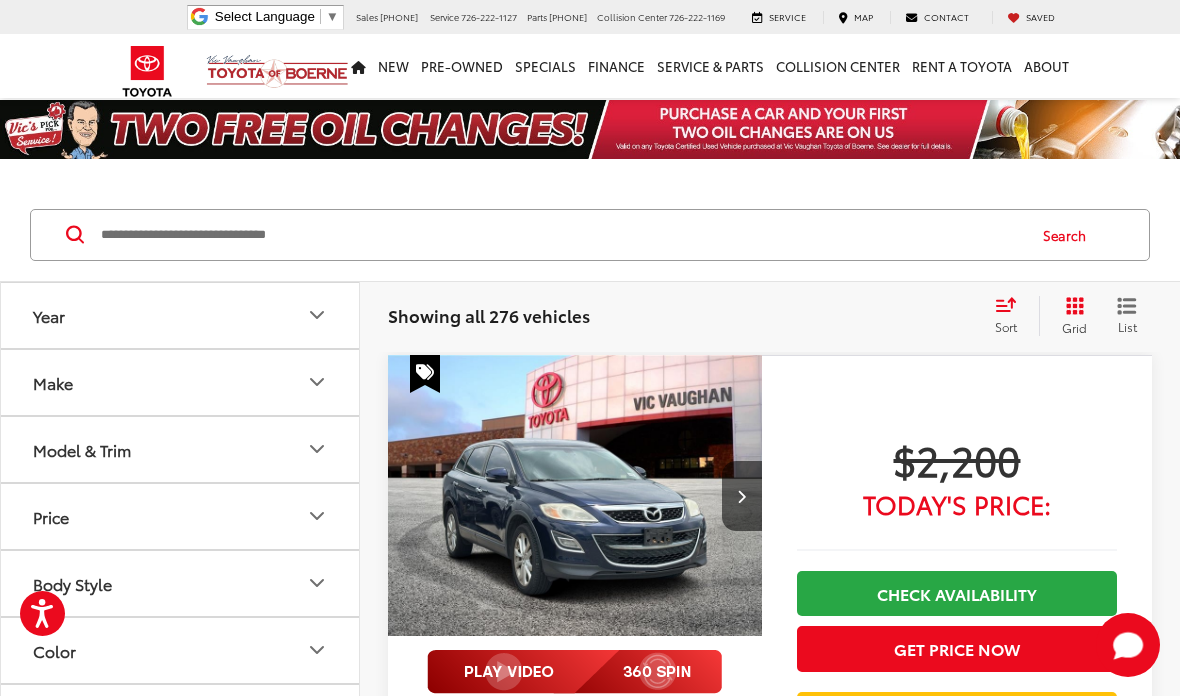 click at bounding box center [561, 235] 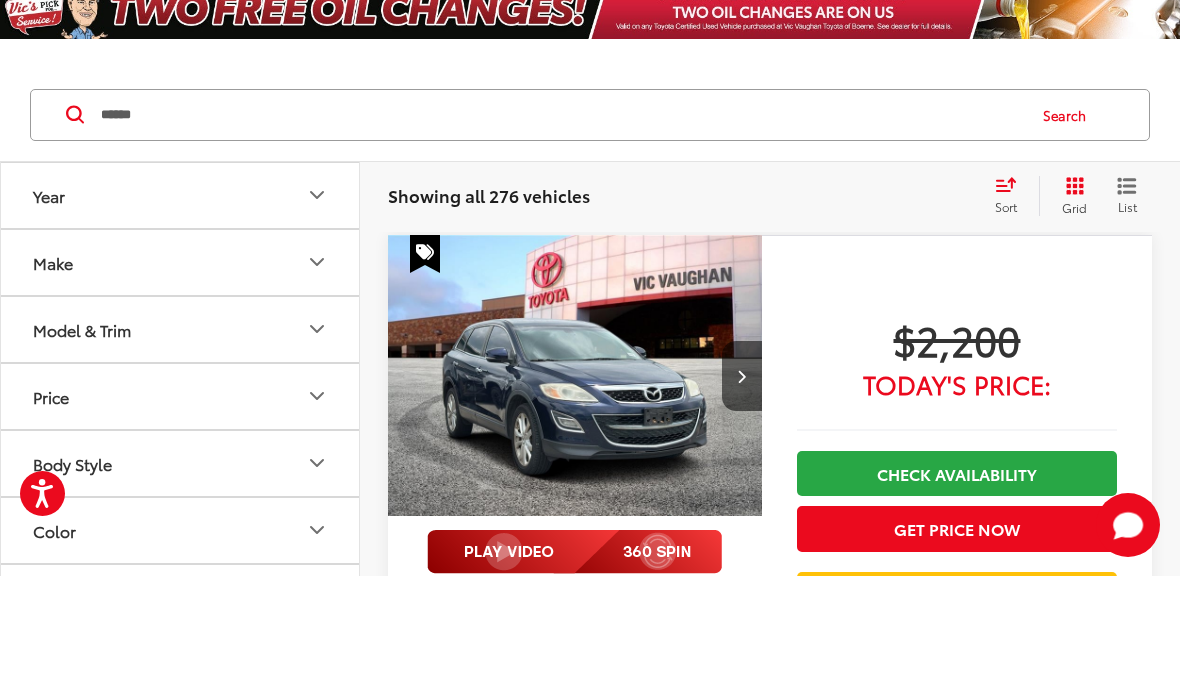 type on "******" 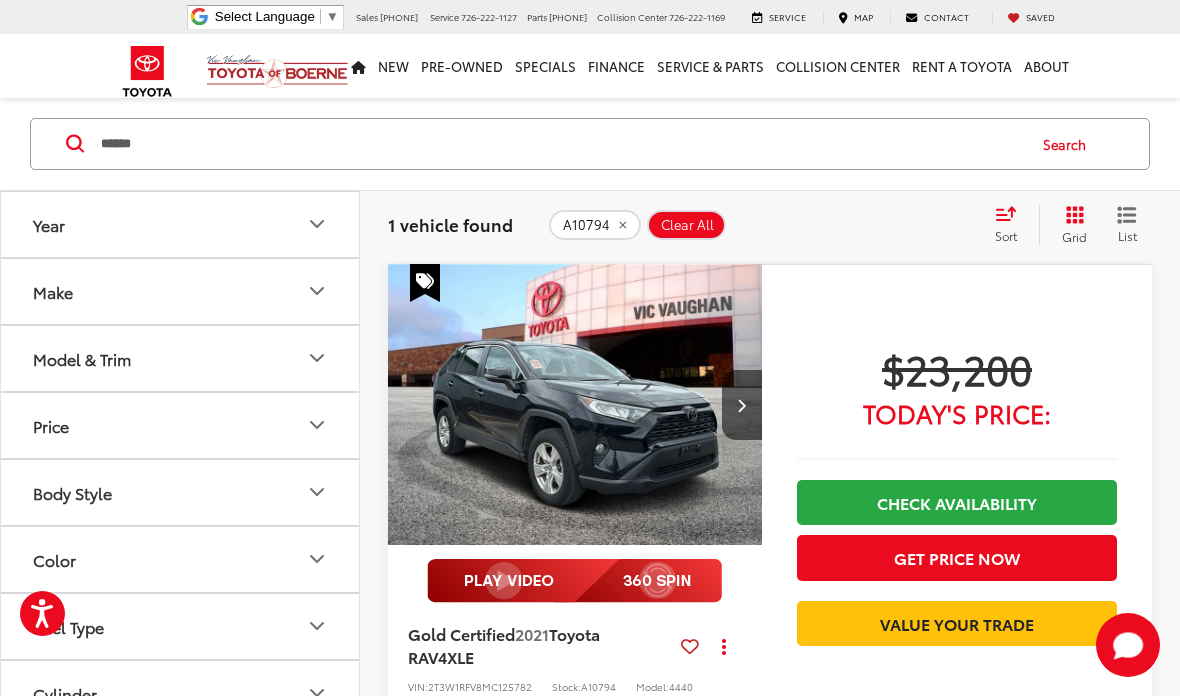 scroll, scrollTop: 84, scrollLeft: 0, axis: vertical 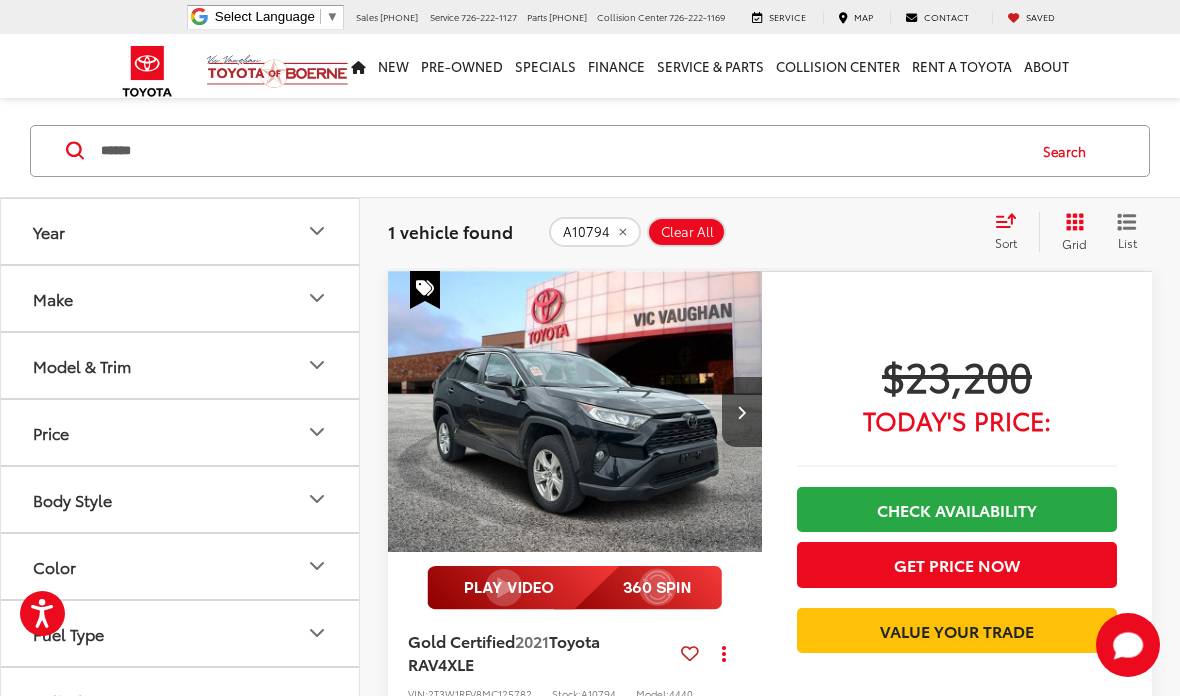 click at bounding box center [575, 412] 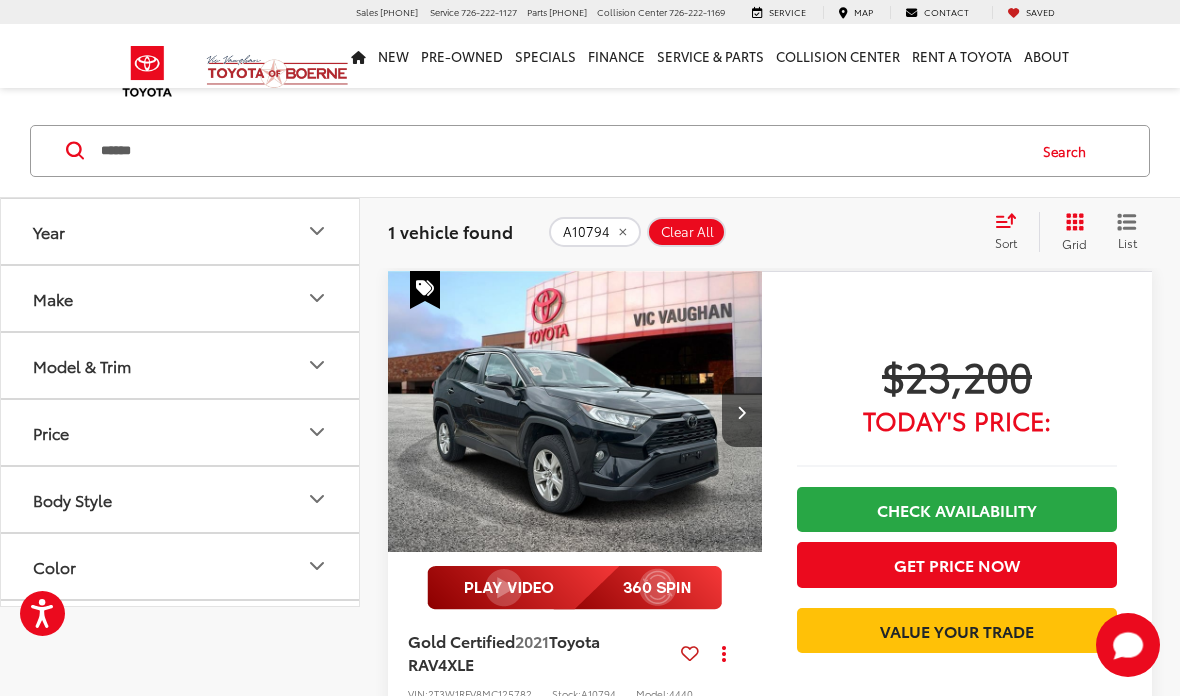 scroll, scrollTop: 164, scrollLeft: 0, axis: vertical 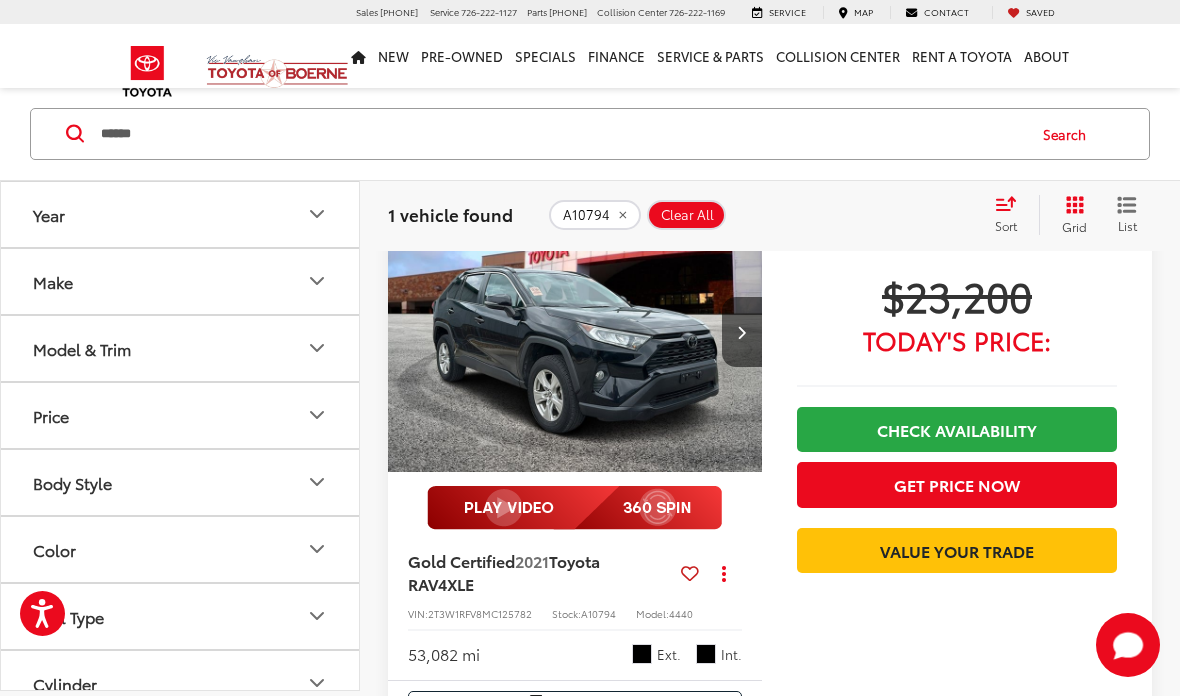 click on "A10794" 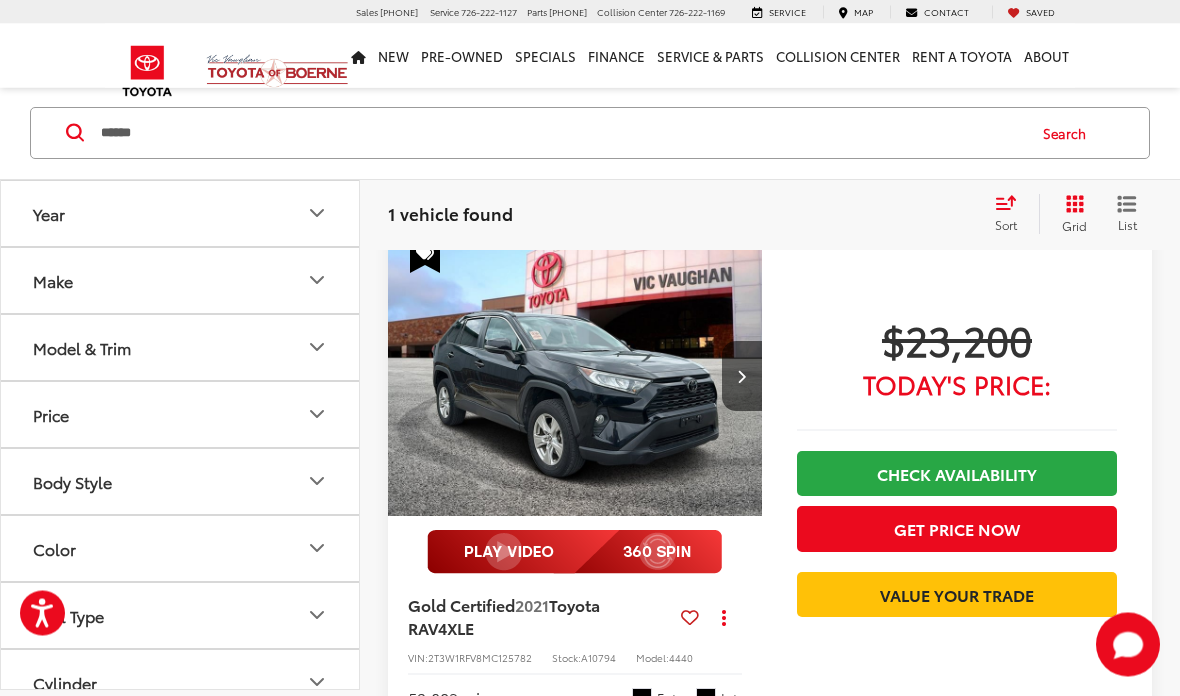 scroll, scrollTop: 101, scrollLeft: 0, axis: vertical 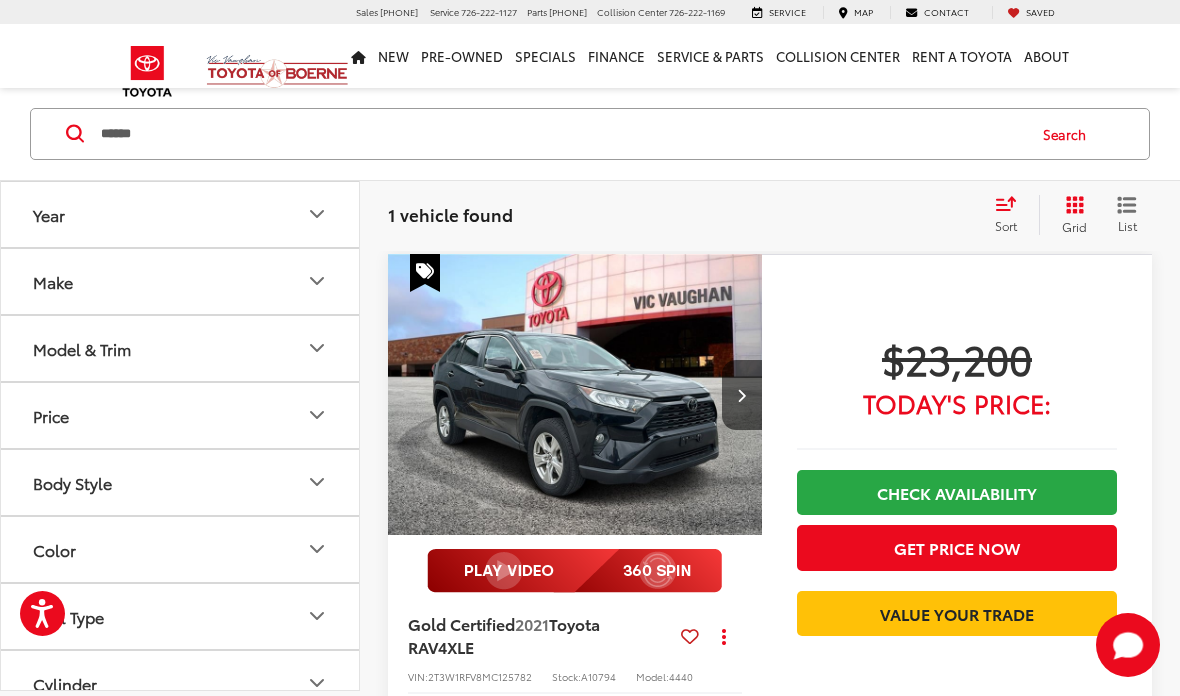 click on "******" at bounding box center [561, 134] 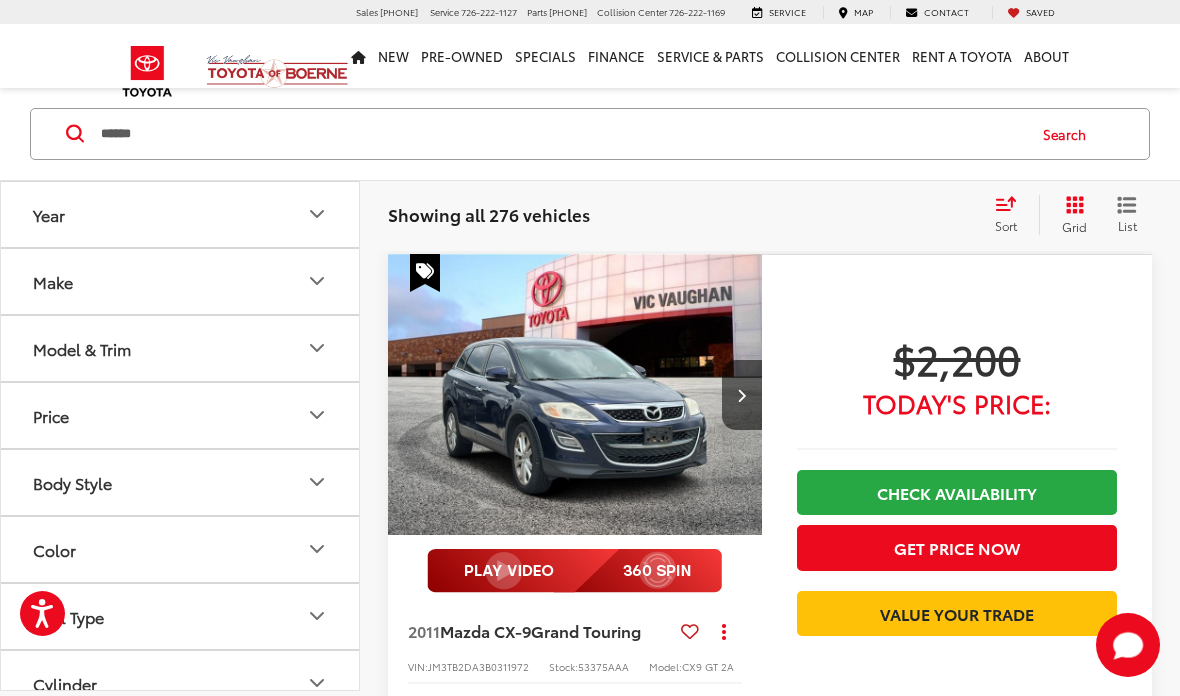 type on "******" 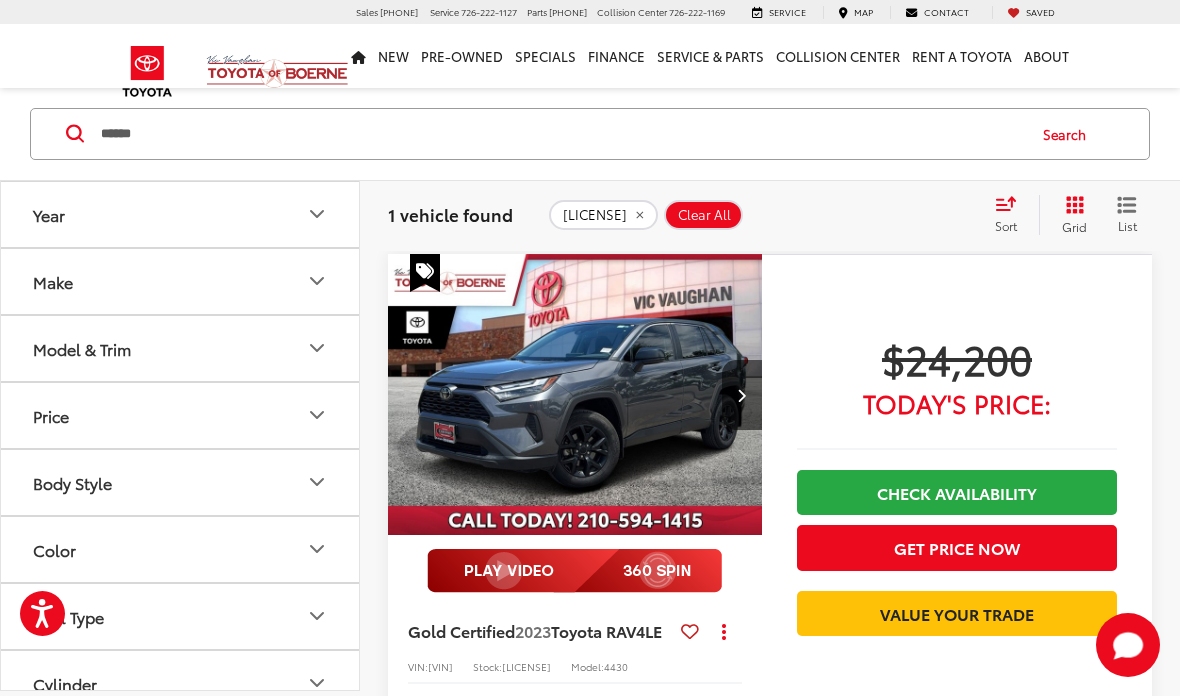 click at bounding box center (742, 395) 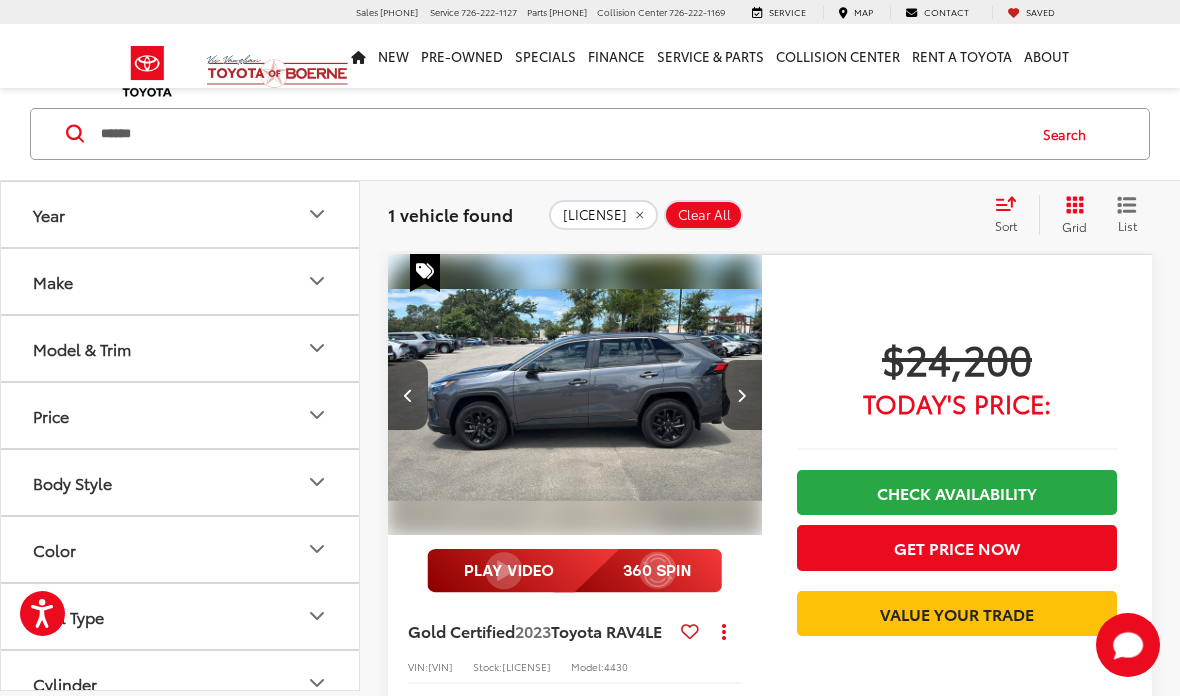 click at bounding box center [741, 395] 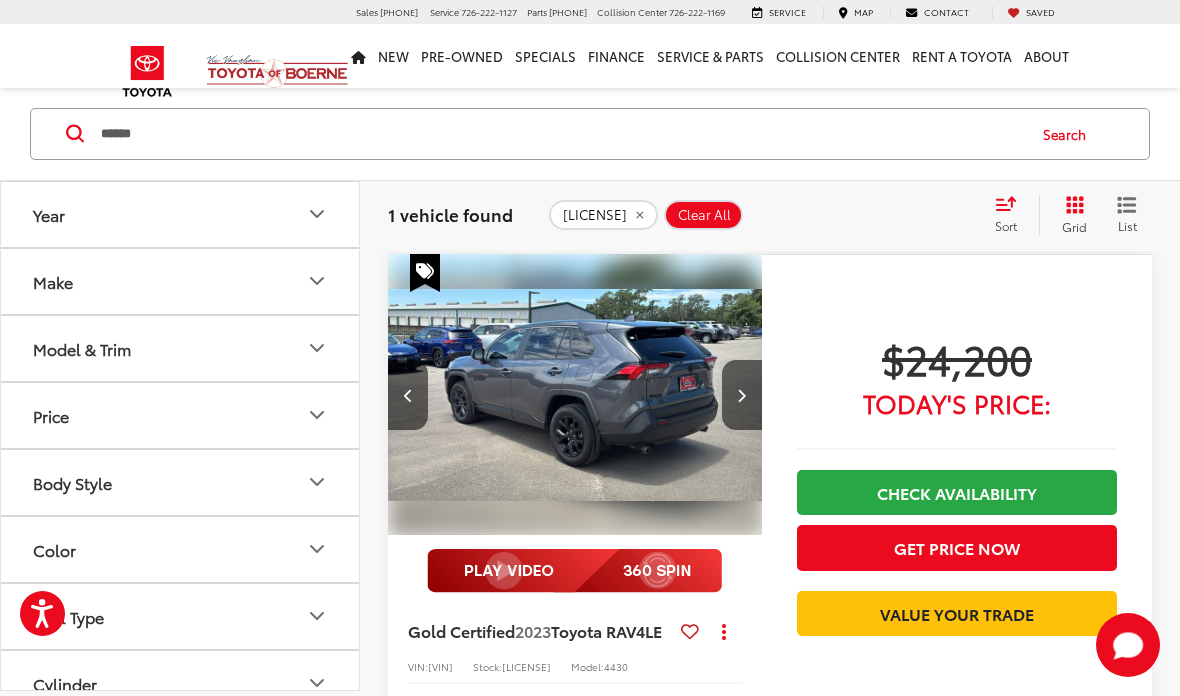 scroll, scrollTop: 0, scrollLeft: 754, axis: horizontal 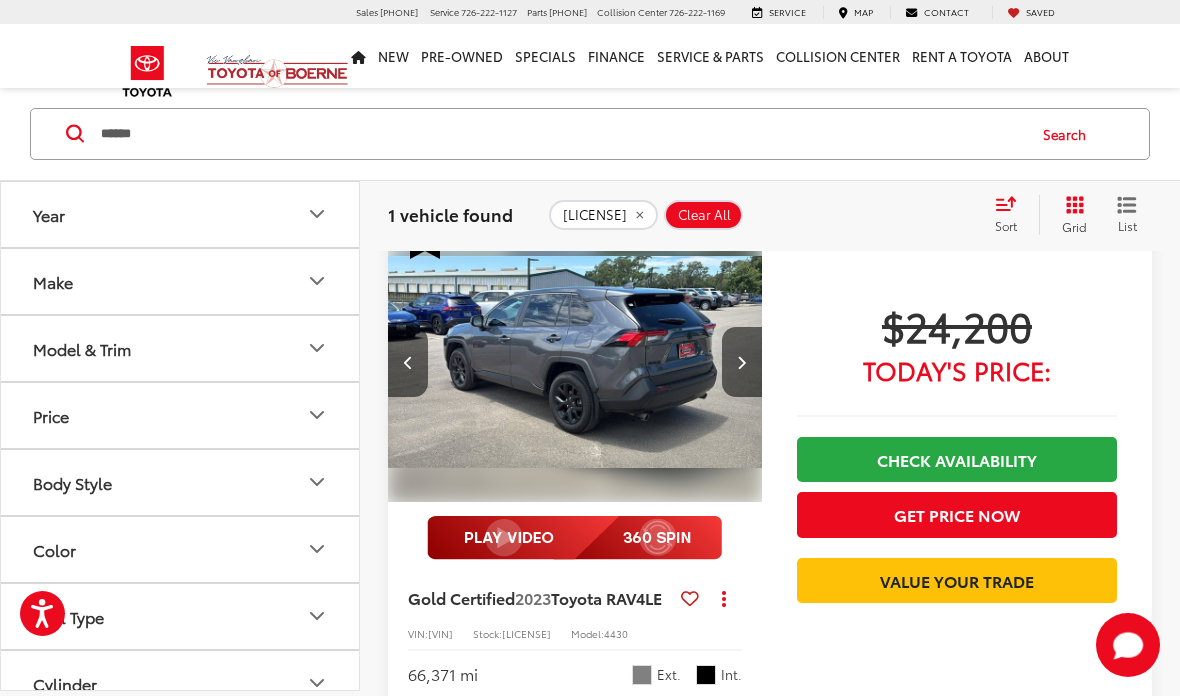 click at bounding box center [575, 362] 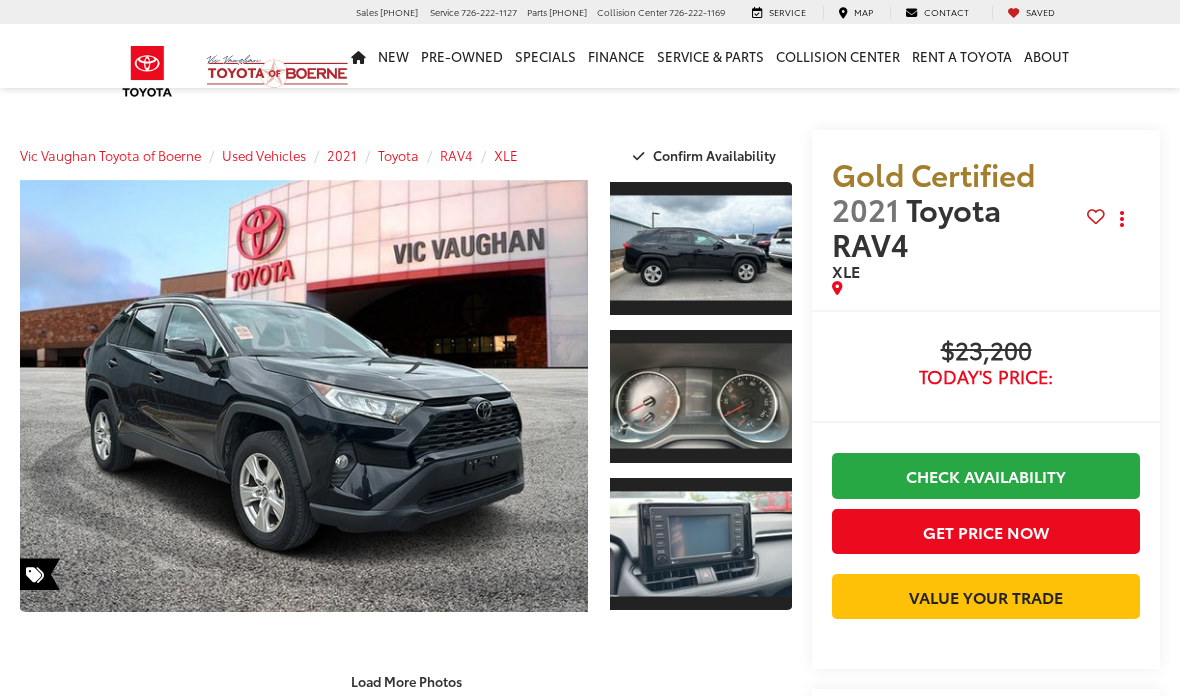 scroll, scrollTop: 0, scrollLeft: 0, axis: both 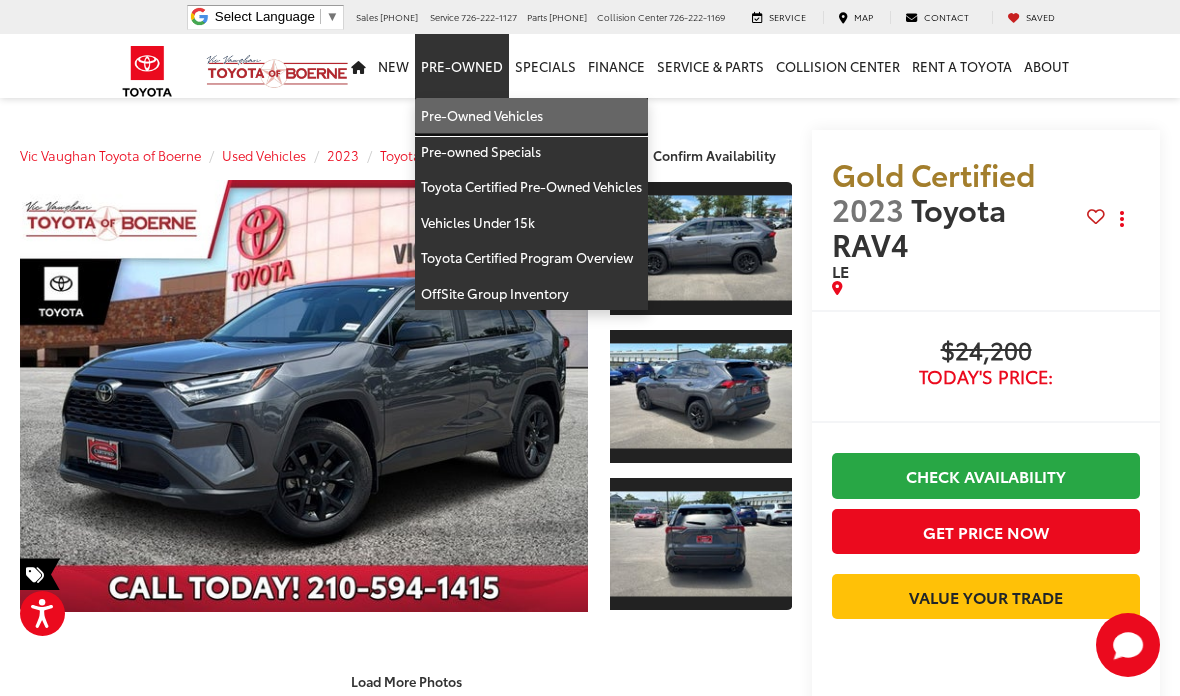 click on "Pre-Owned Vehicles" at bounding box center [531, 116] 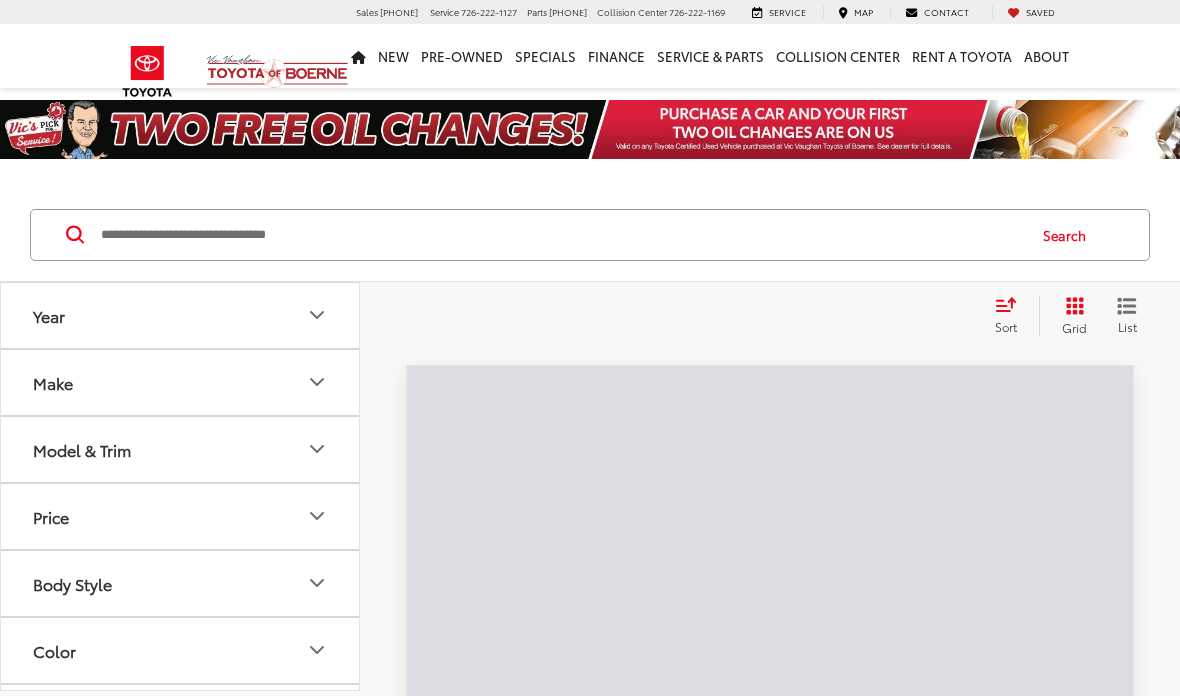 scroll, scrollTop: 0, scrollLeft: 0, axis: both 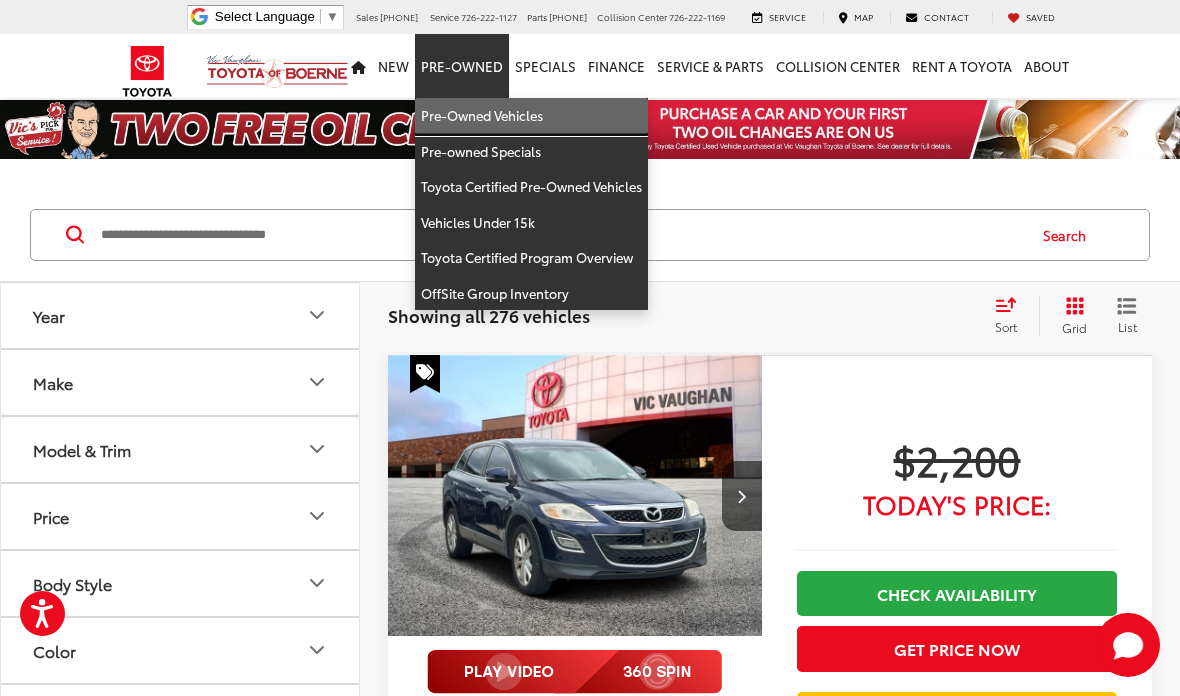 click on "Pre-Owned Vehicles" at bounding box center (531, 116) 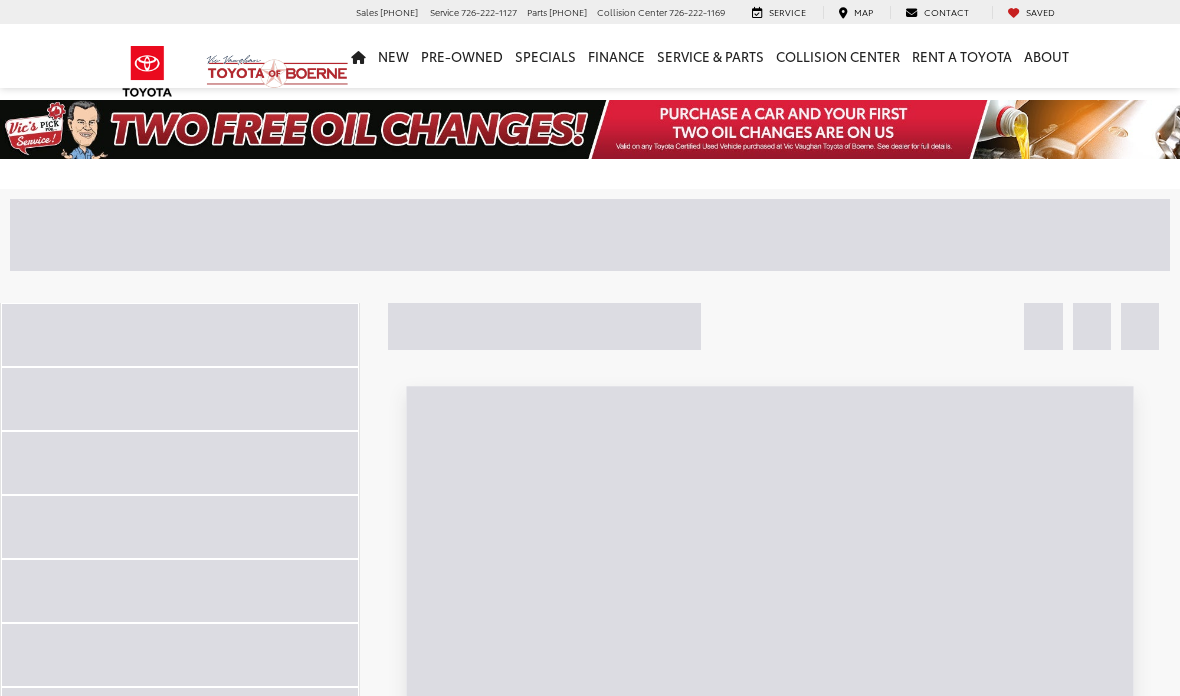 scroll, scrollTop: 0, scrollLeft: 0, axis: both 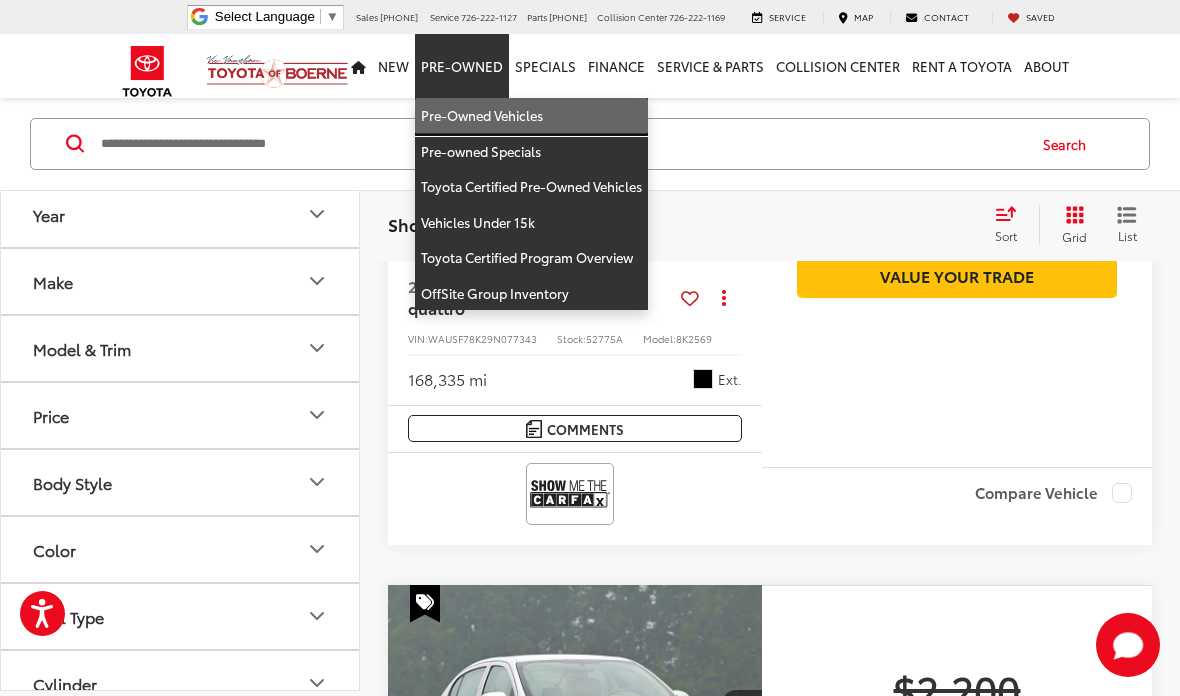 click on "Pre-Owned Vehicles" at bounding box center [531, 116] 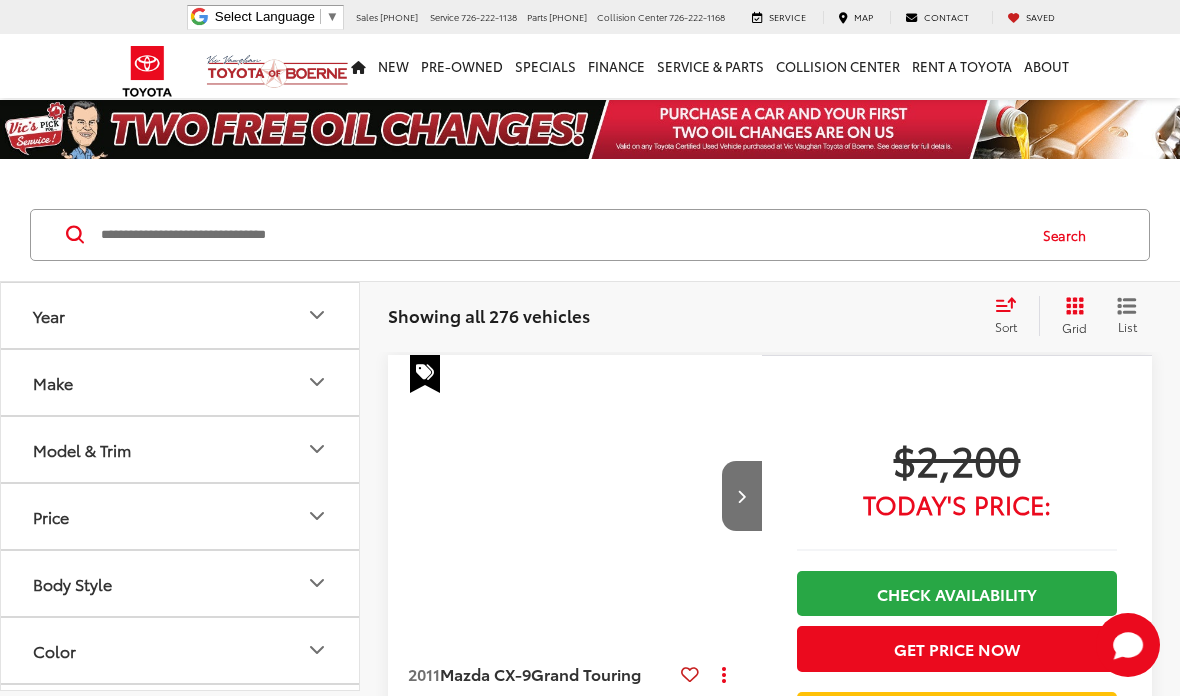 scroll, scrollTop: 0, scrollLeft: 0, axis: both 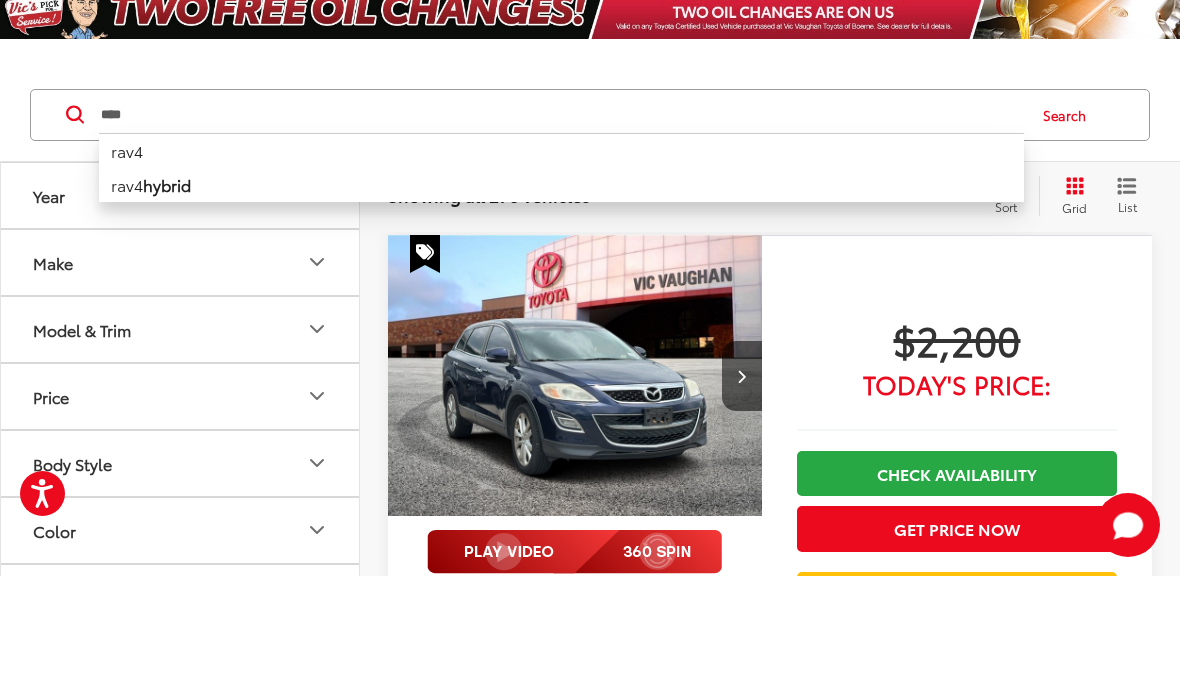 type on "****" 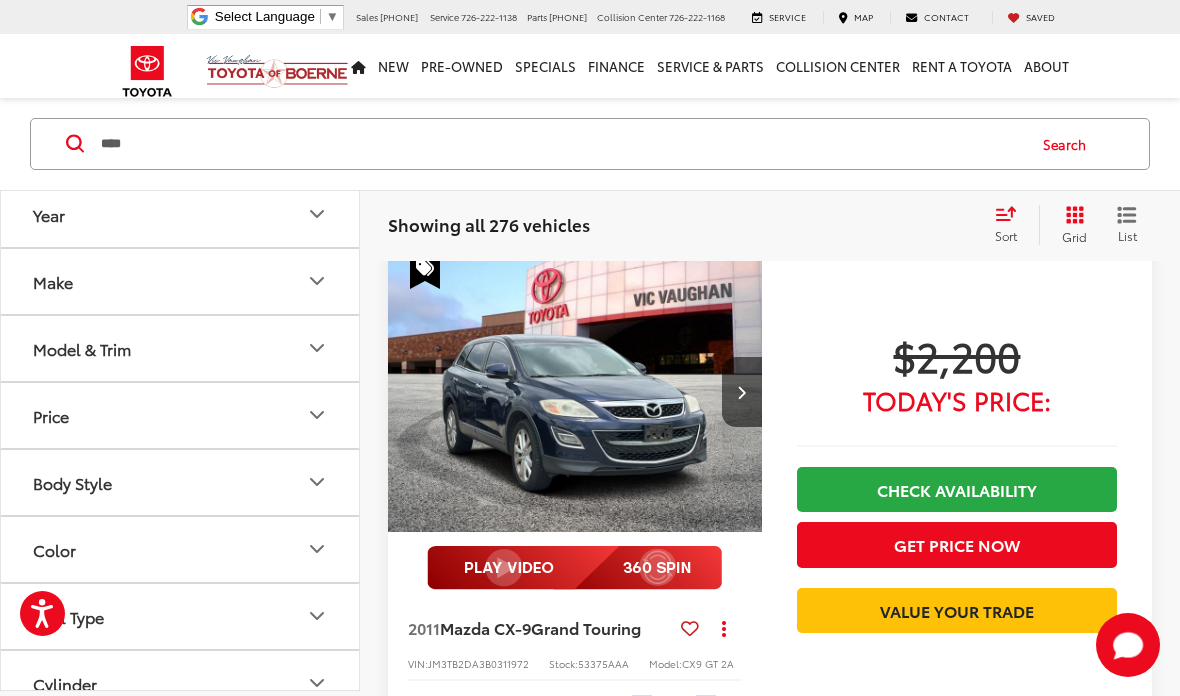 scroll, scrollTop: 91, scrollLeft: 0, axis: vertical 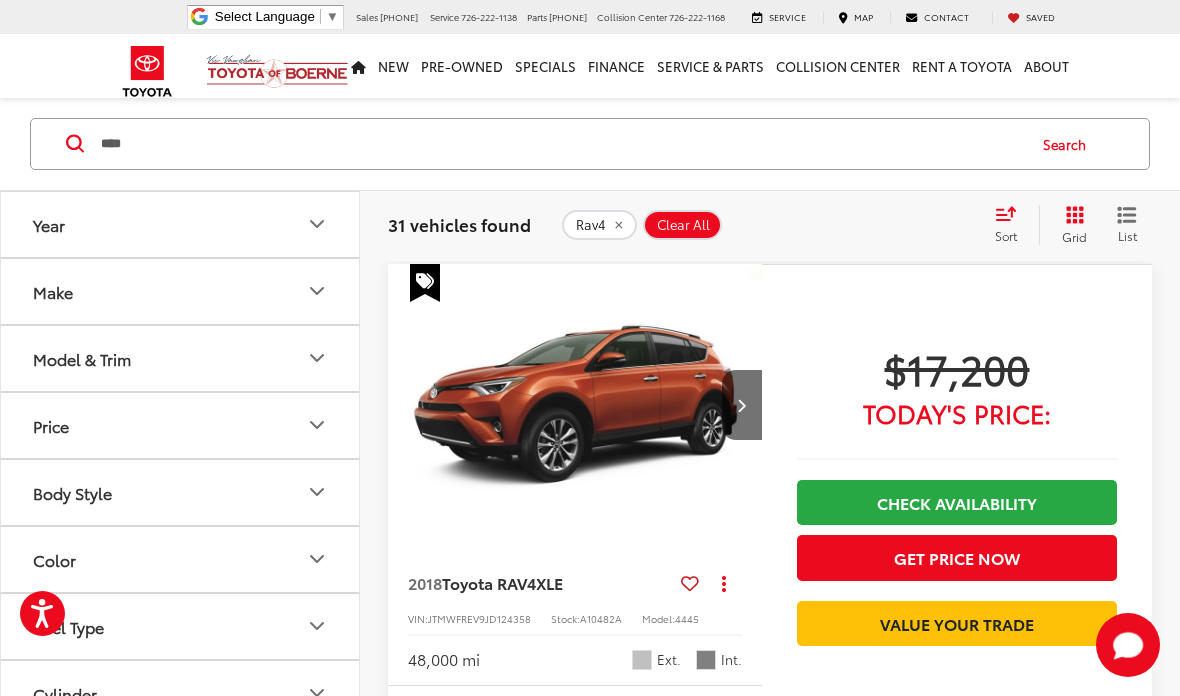 click on "Color" at bounding box center [181, 559] 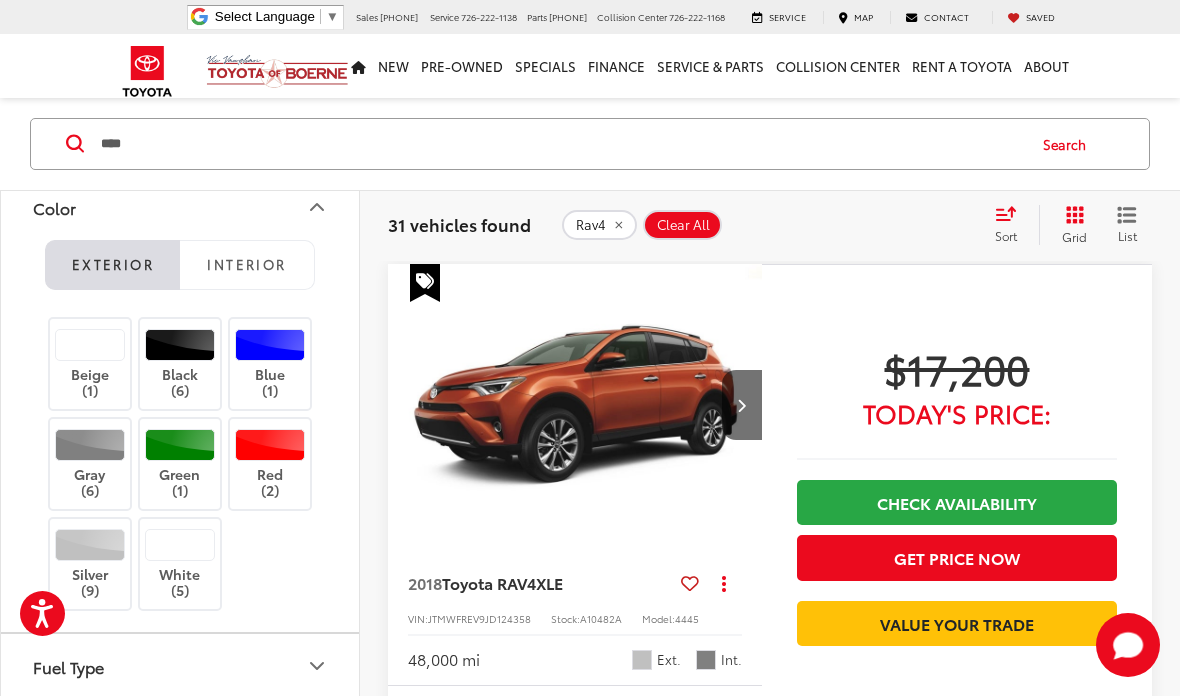 scroll, scrollTop: 357, scrollLeft: 0, axis: vertical 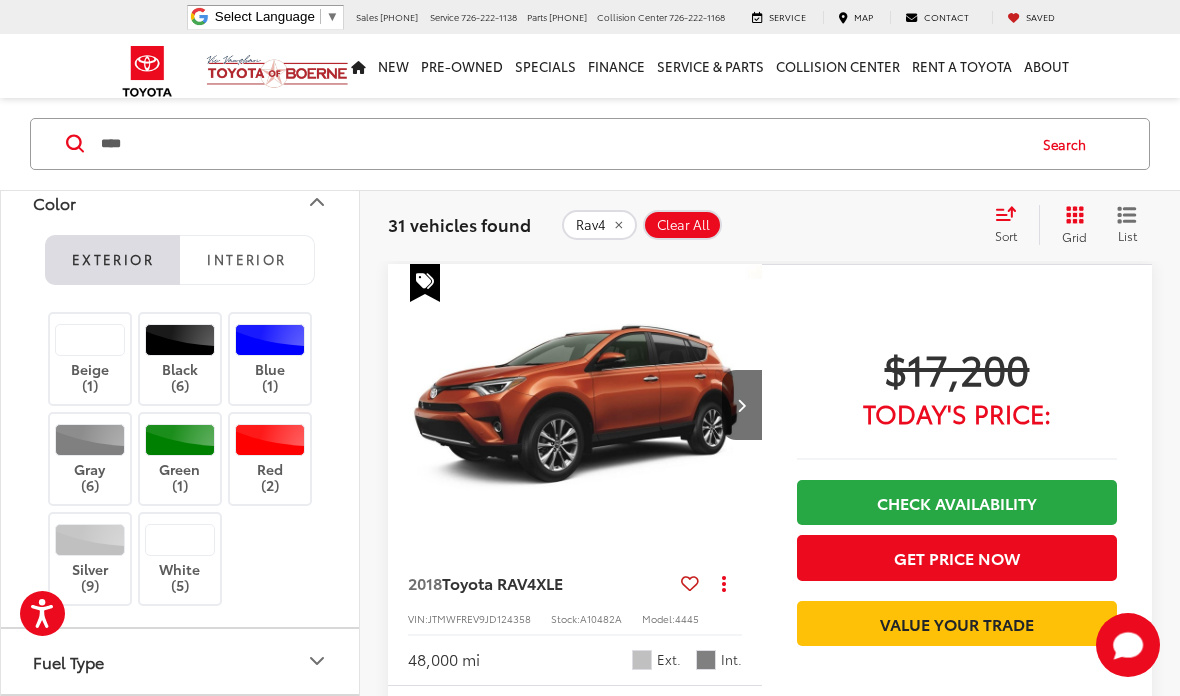 click at bounding box center [180, 540] 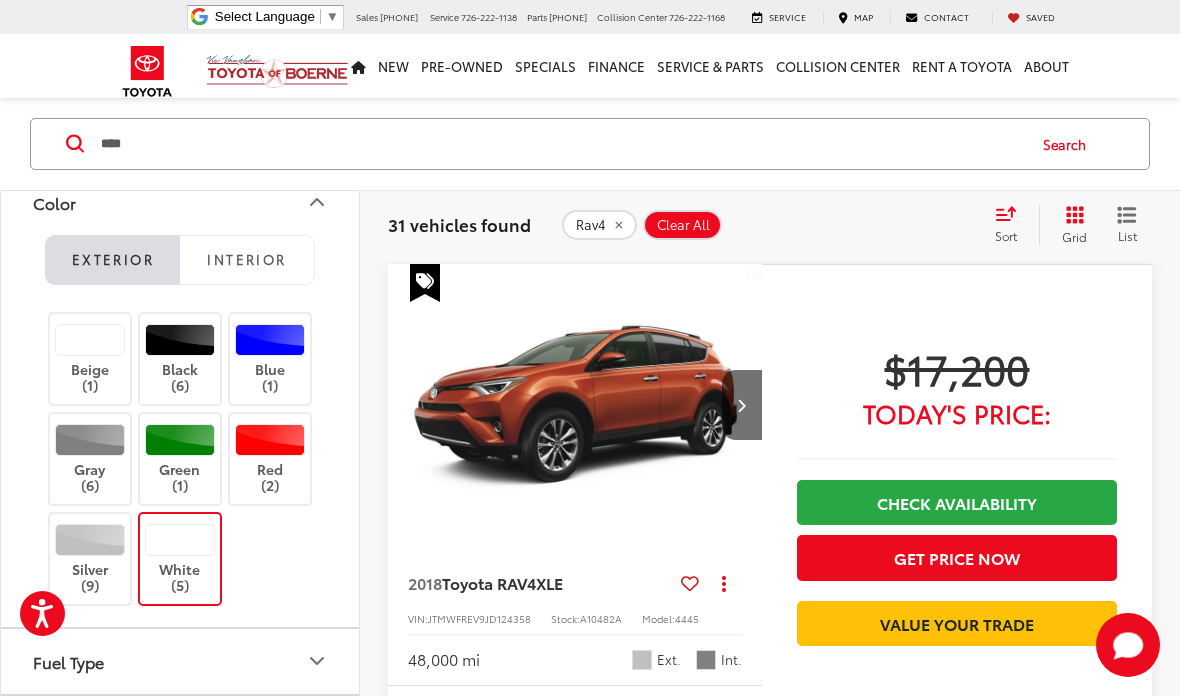 click on "Color" at bounding box center (54, 202) 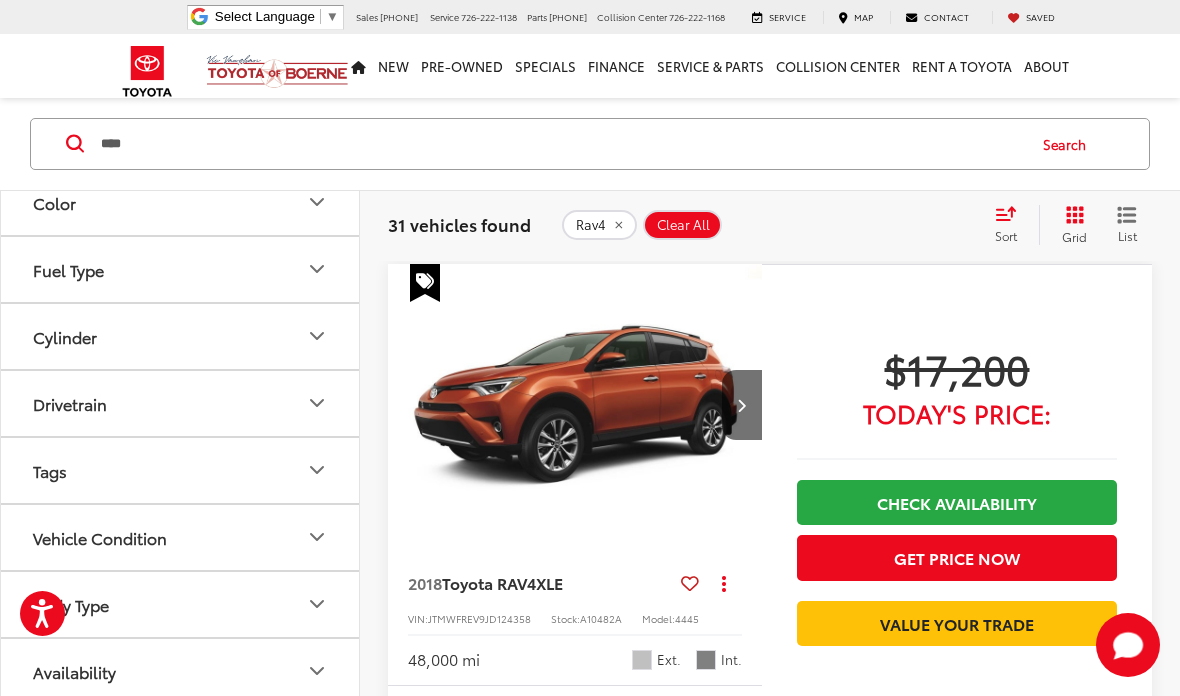 scroll, scrollTop: 282, scrollLeft: 0, axis: vertical 